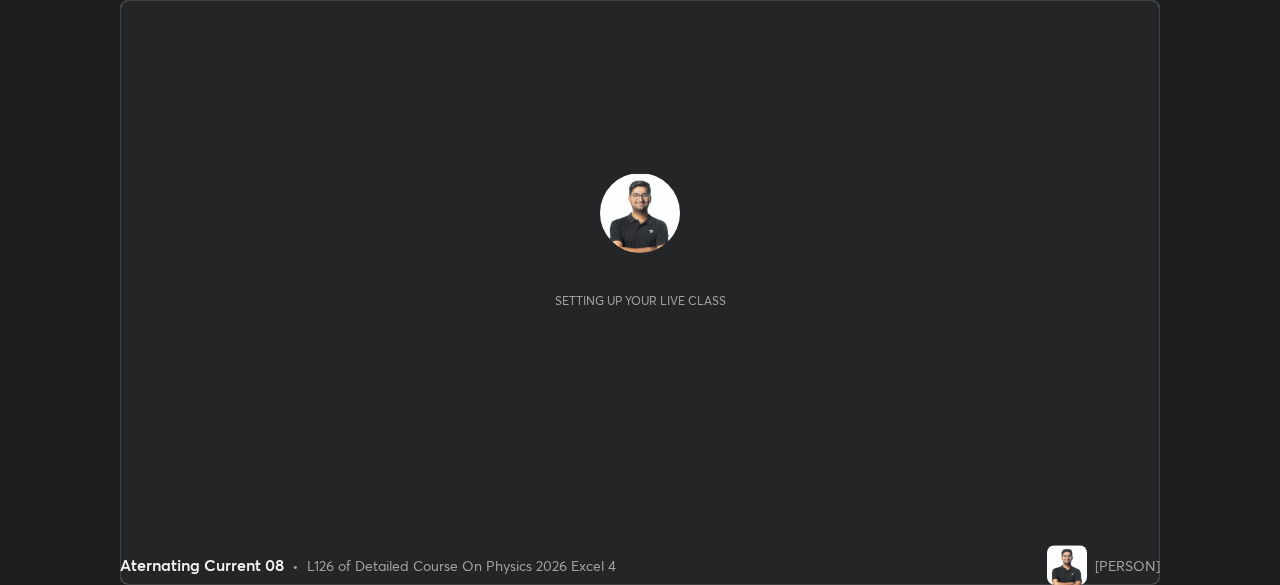 scroll, scrollTop: 0, scrollLeft: 0, axis: both 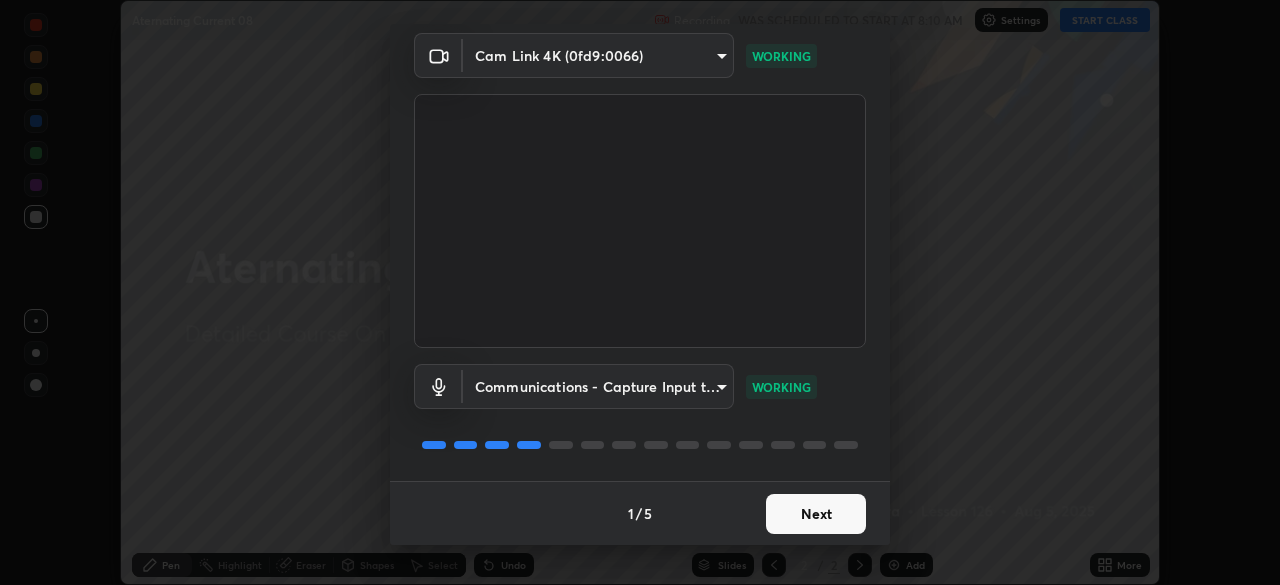 click on "Next" at bounding box center [816, 514] 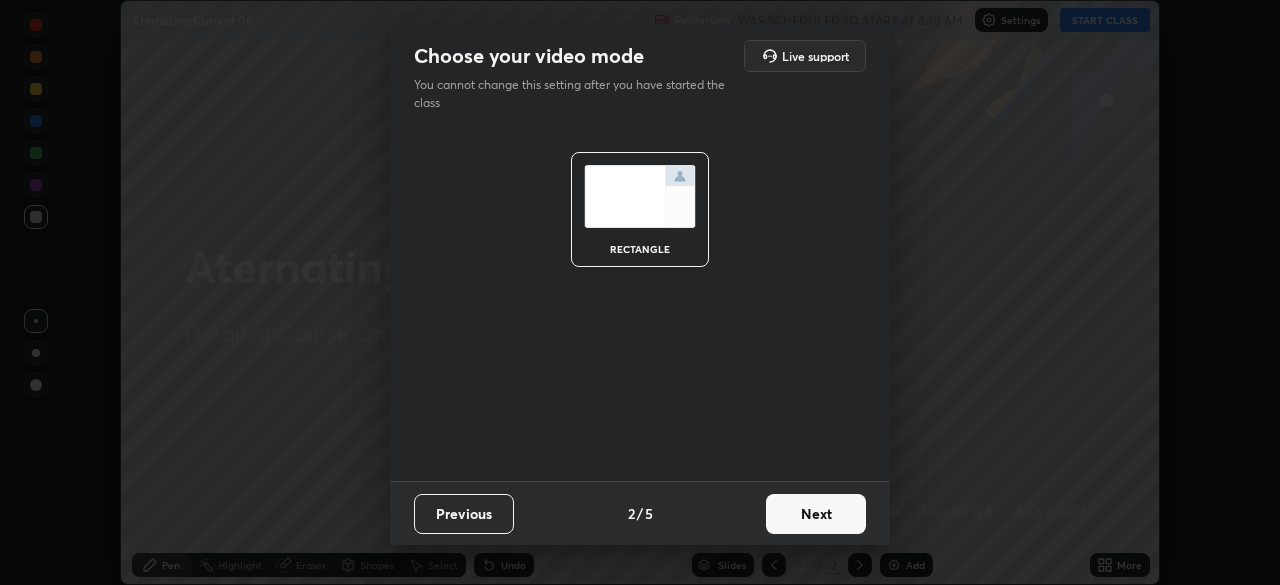scroll, scrollTop: 0, scrollLeft: 0, axis: both 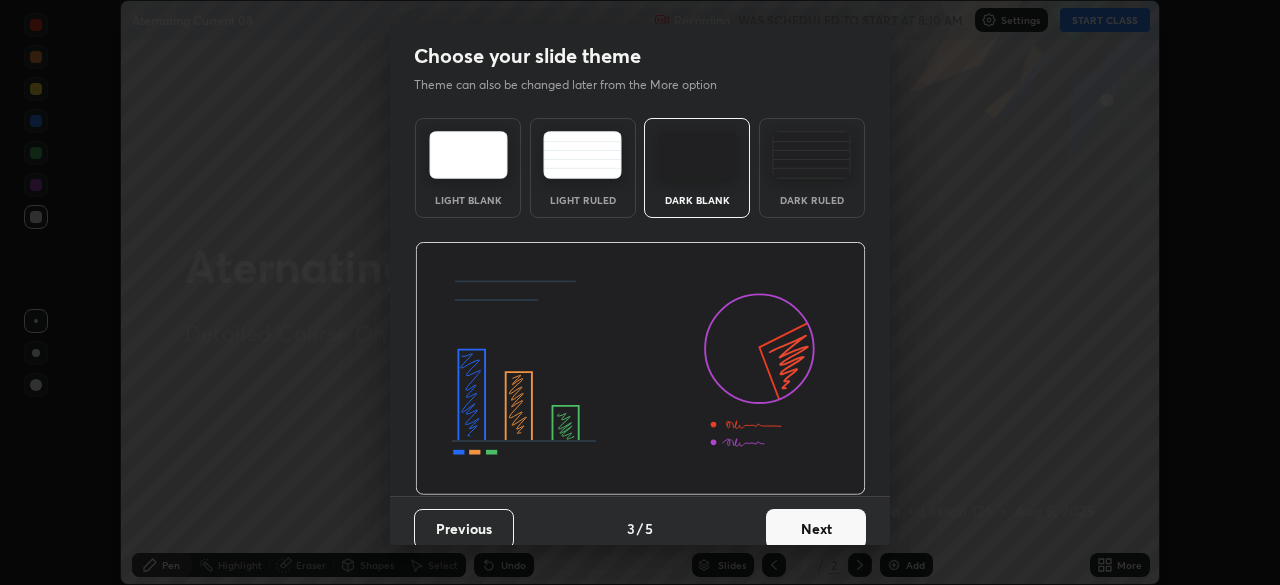 click on "Next" at bounding box center (816, 529) 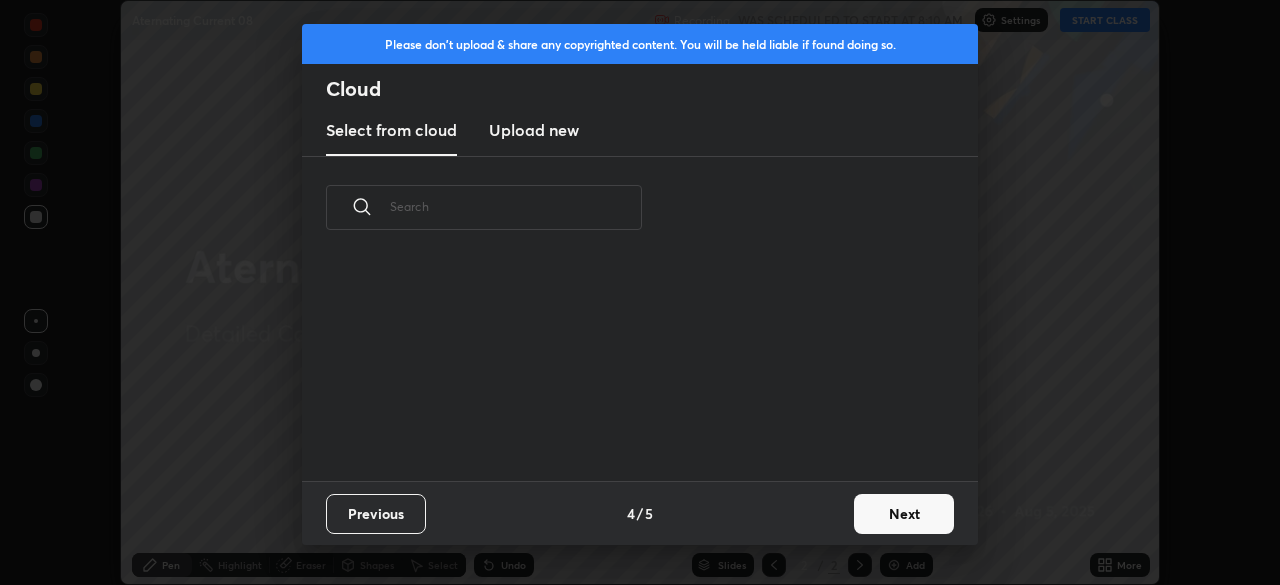 click on "Previous 4 / 5 Next" at bounding box center (640, 513) 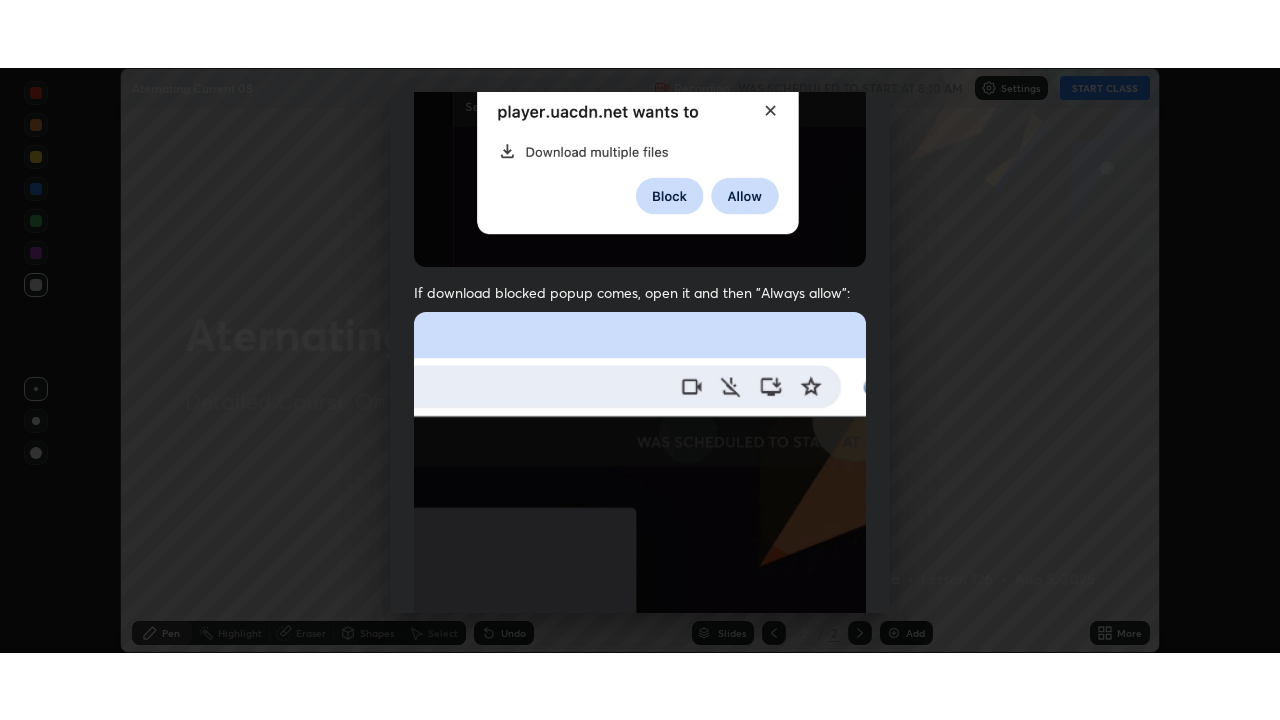 scroll, scrollTop: 479, scrollLeft: 0, axis: vertical 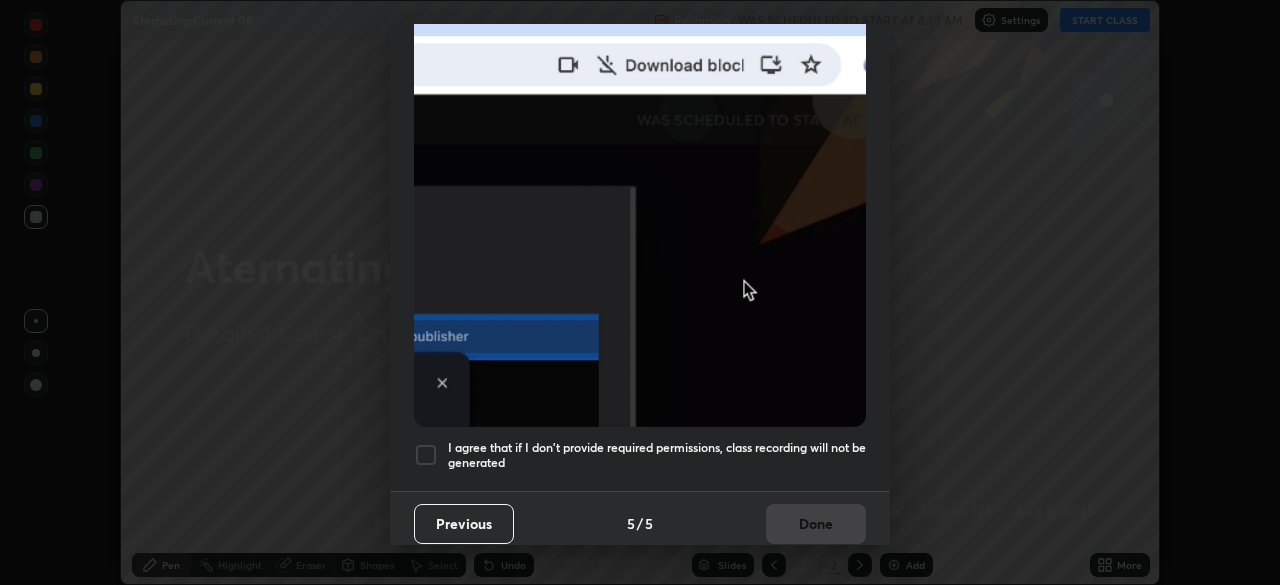 click on "I agree that if I don't provide required permissions, class recording will not be generated" at bounding box center (657, 455) 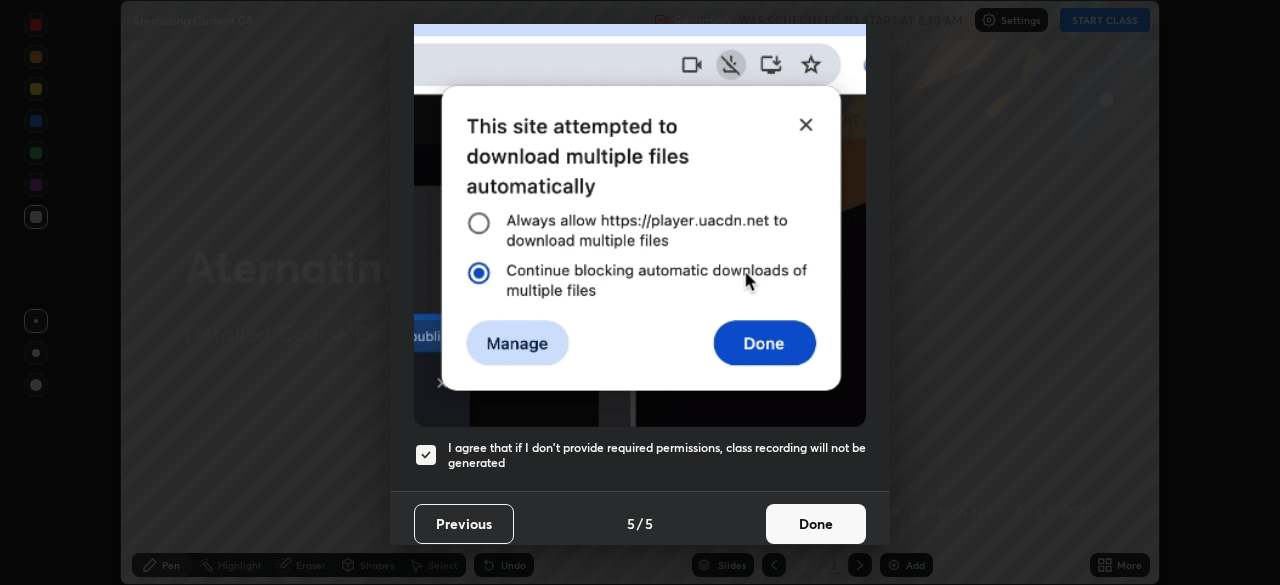 click on "Done" at bounding box center [816, 524] 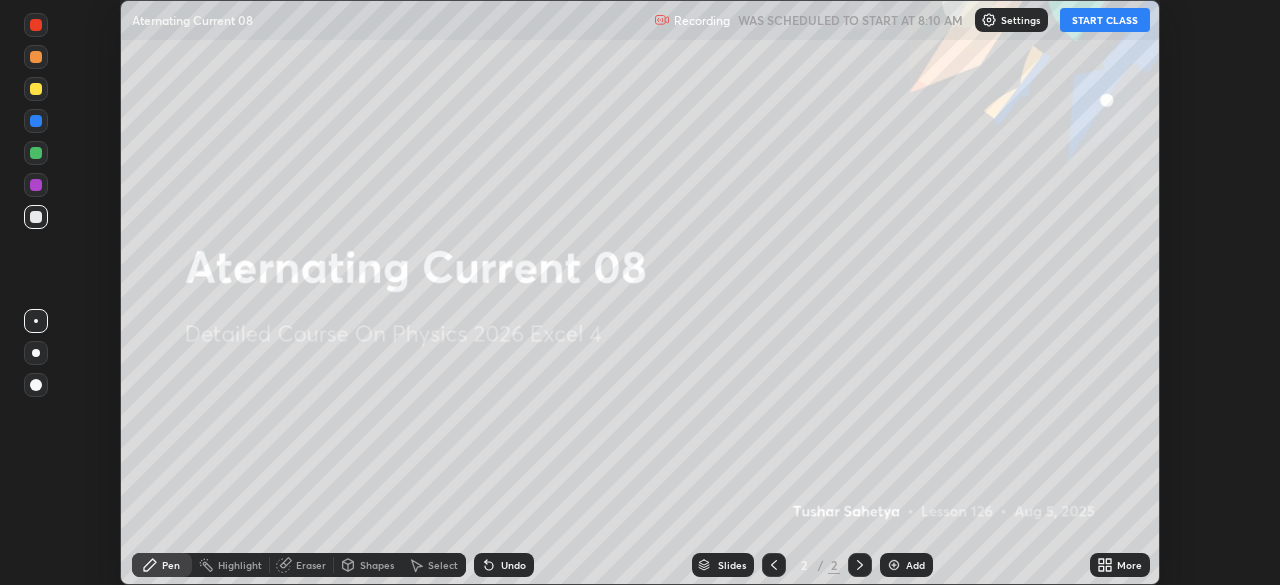 click on "START CLASS" at bounding box center [1105, 20] 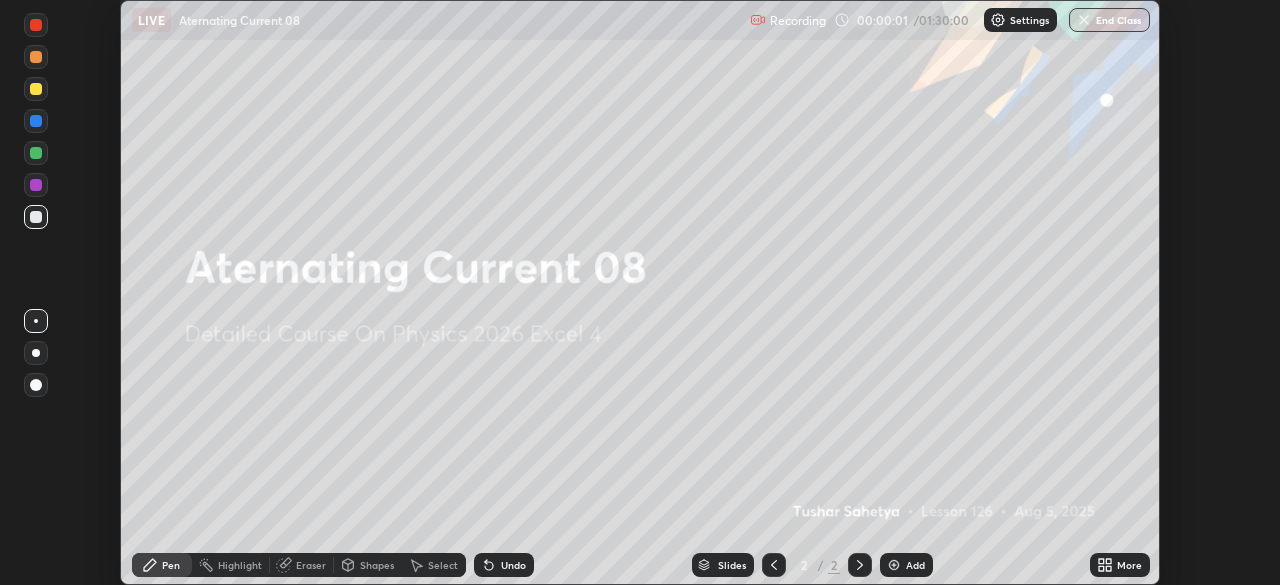 click on "Add" at bounding box center [906, 565] 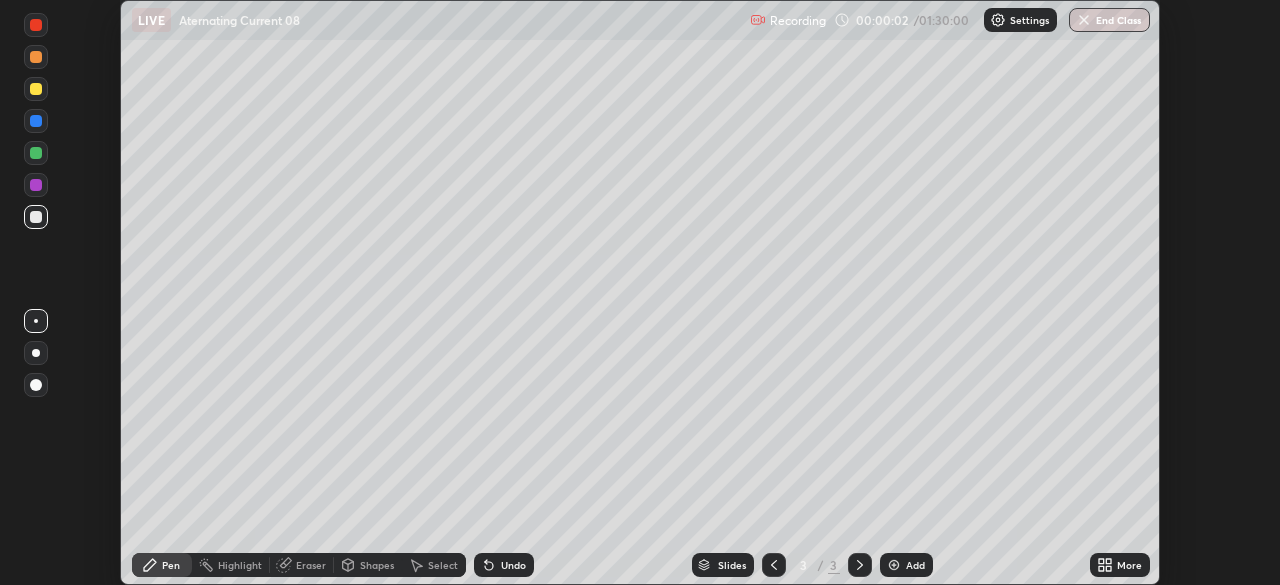 click on "More" at bounding box center [1129, 565] 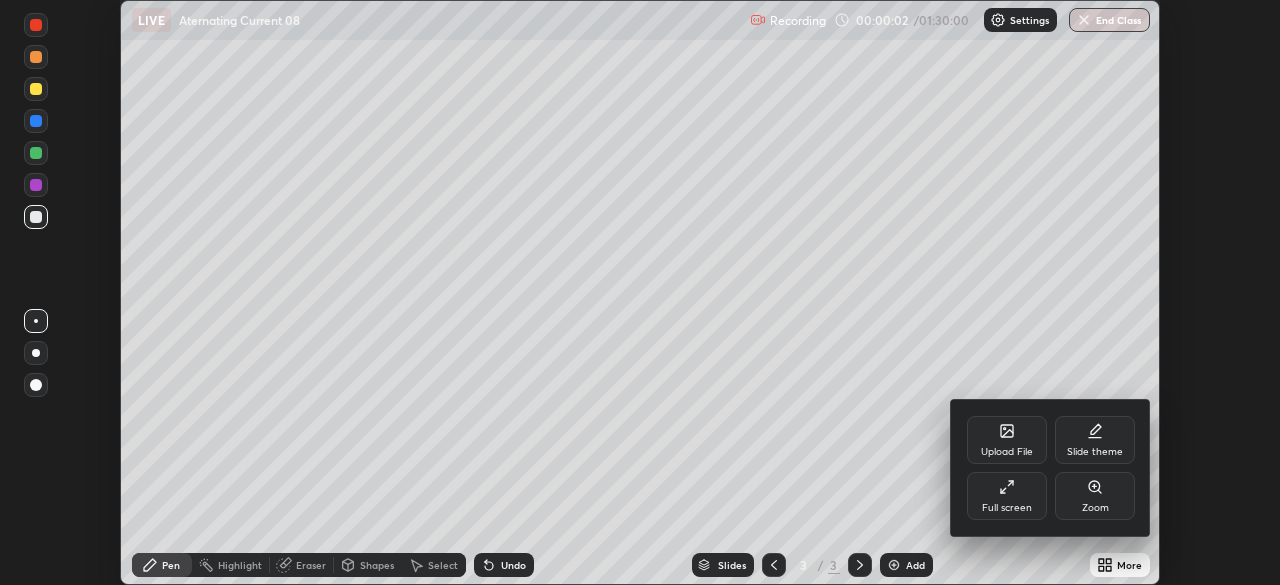 click on "Full screen" at bounding box center [1007, 496] 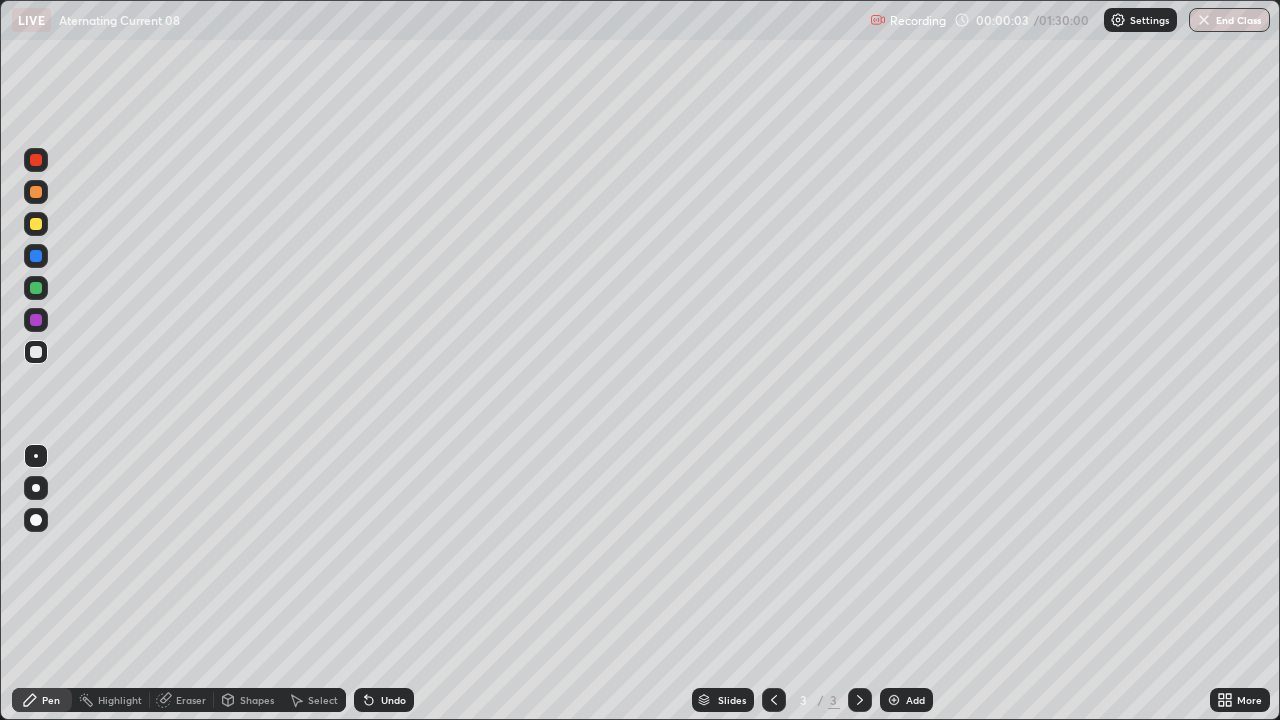 scroll, scrollTop: 99280, scrollLeft: 98720, axis: both 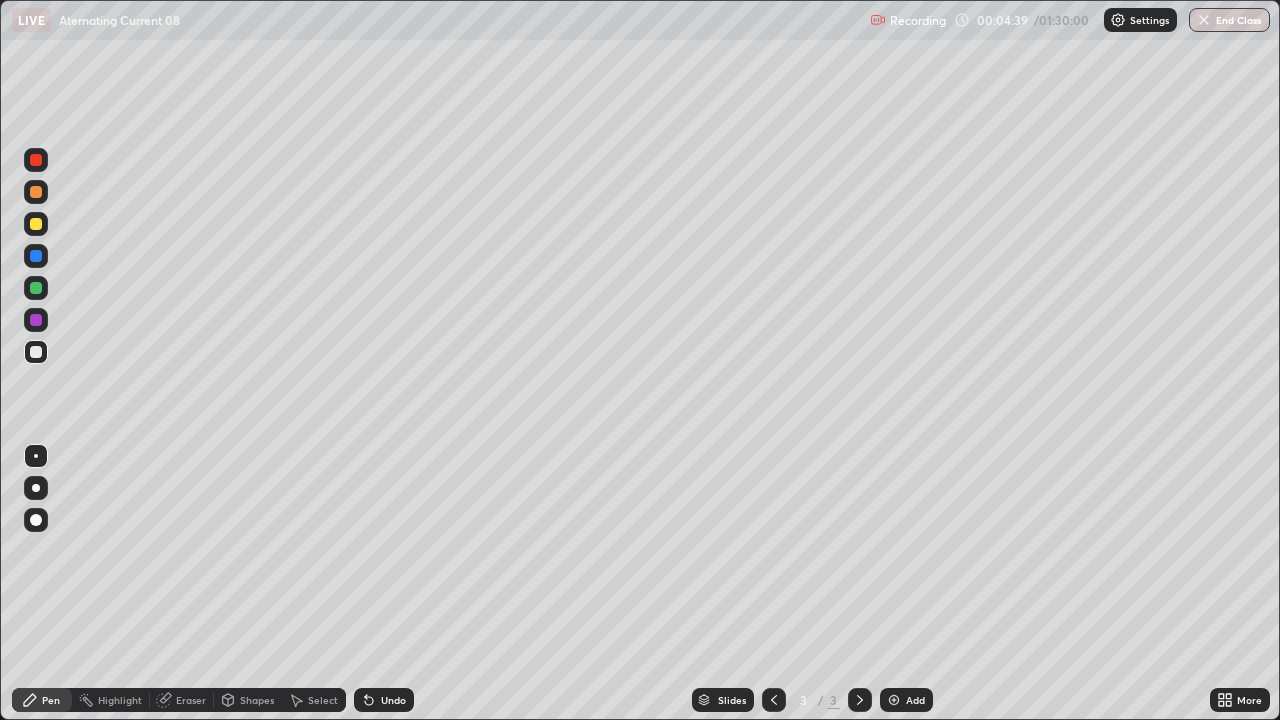 click on "Select" at bounding box center (323, 700) 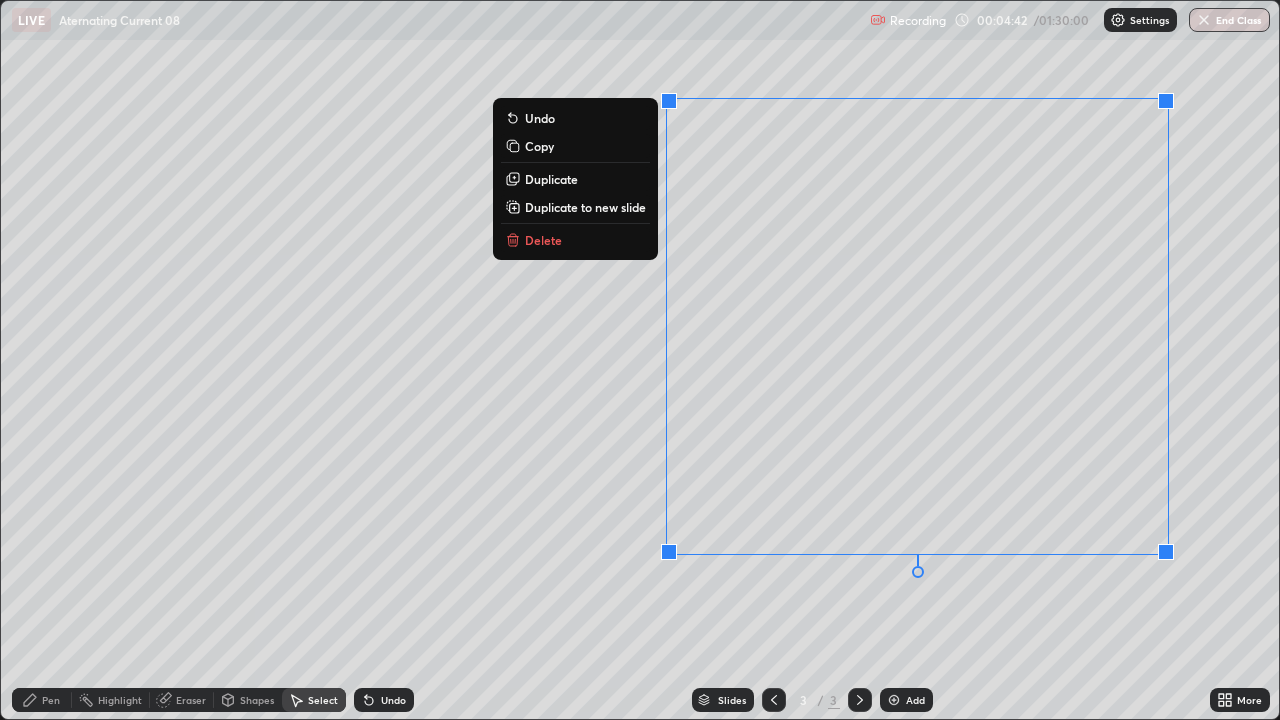 click on "Duplicate to new slide" at bounding box center (585, 207) 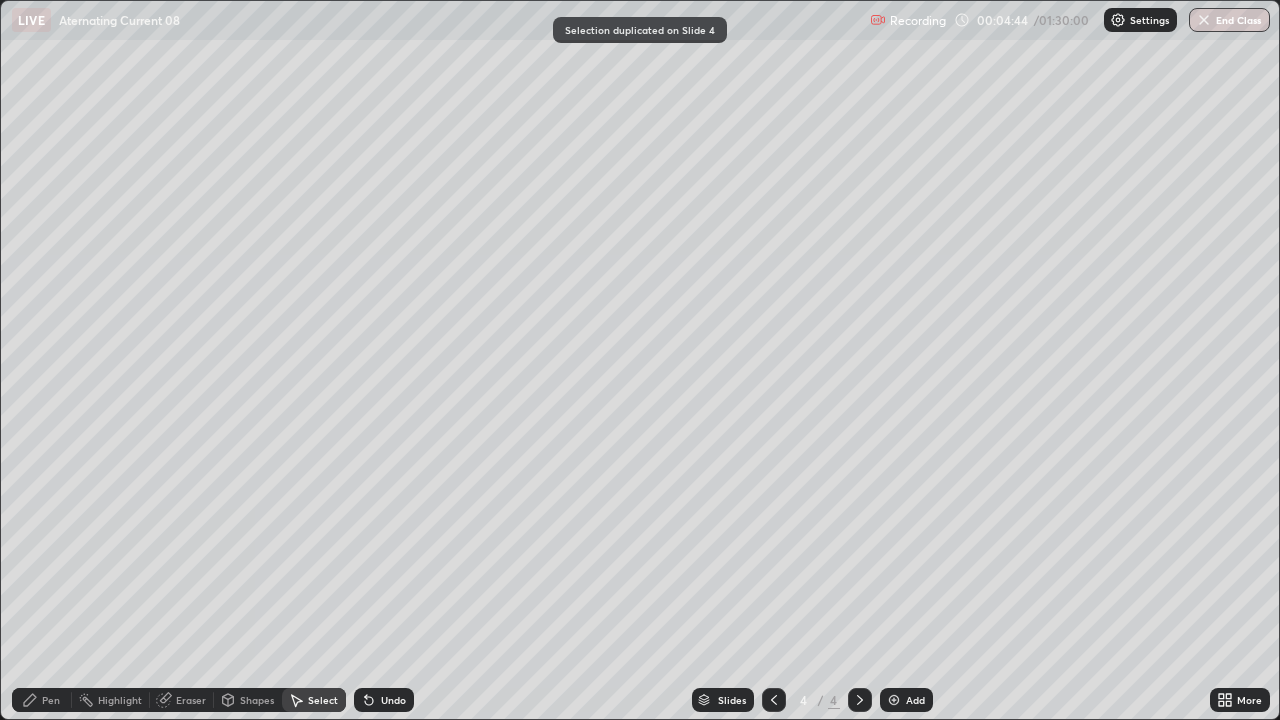 click on "Pen" at bounding box center (42, 700) 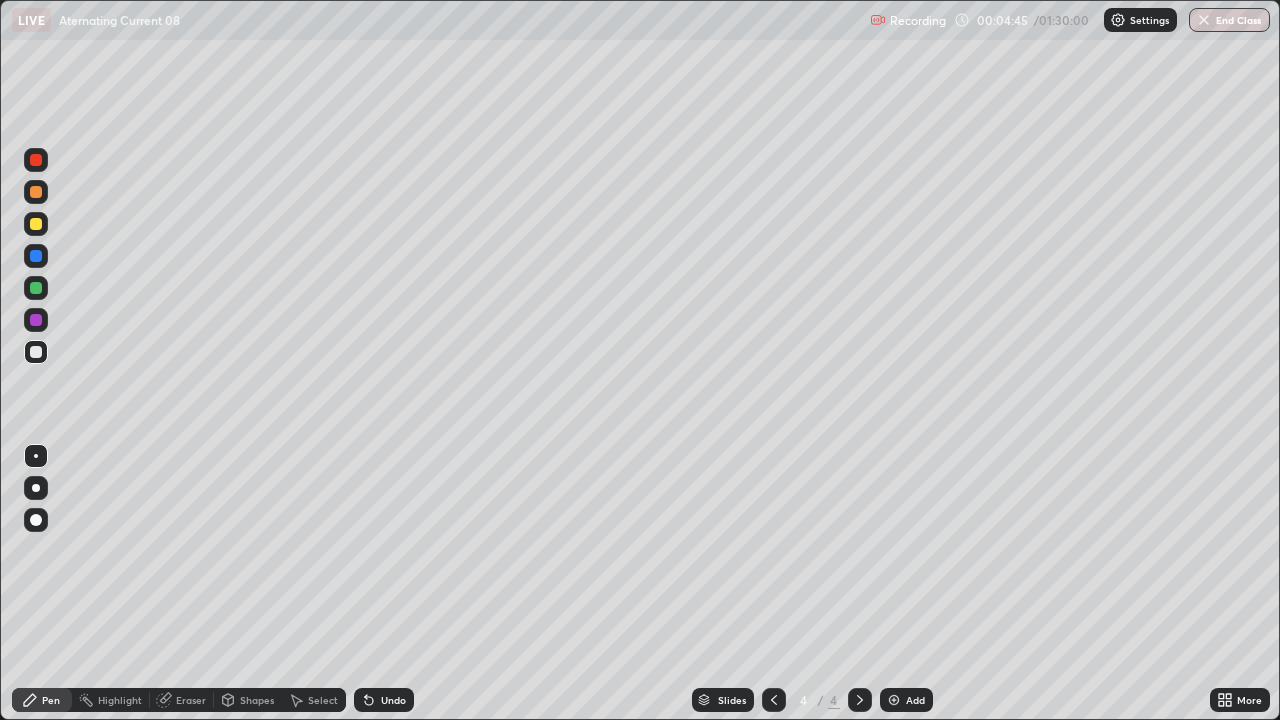 click at bounding box center [36, 288] 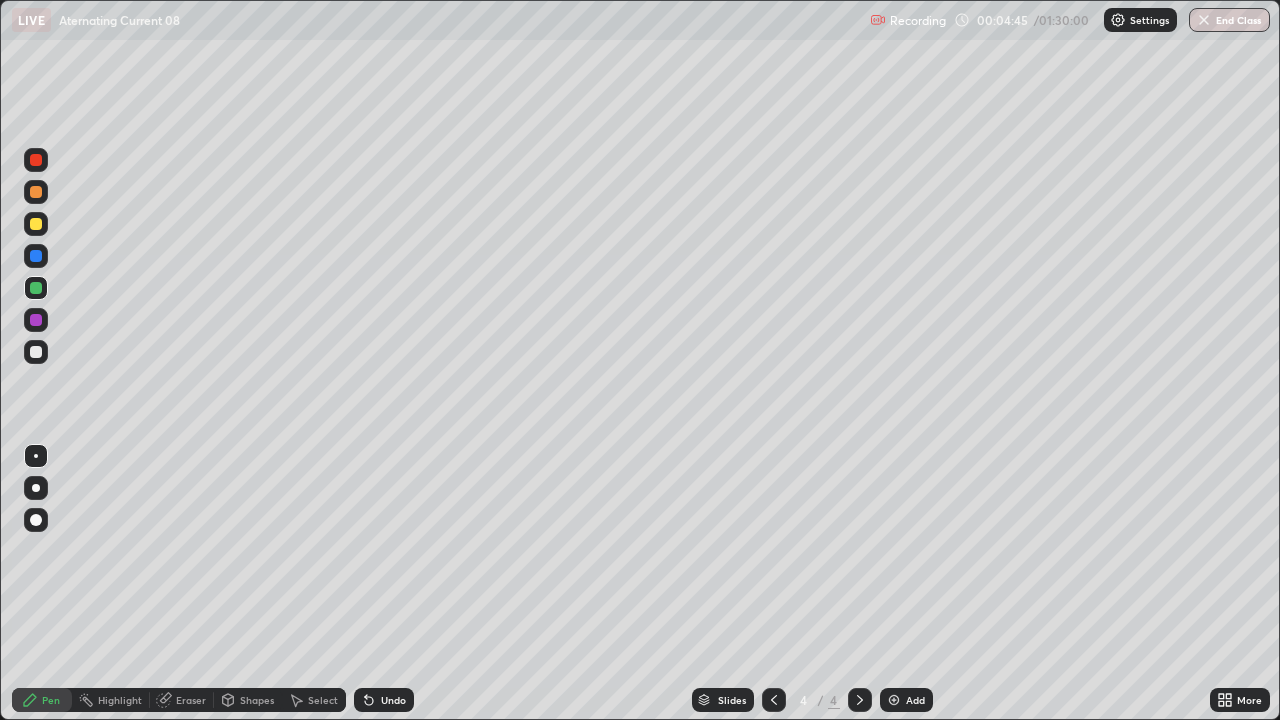 click at bounding box center (36, 488) 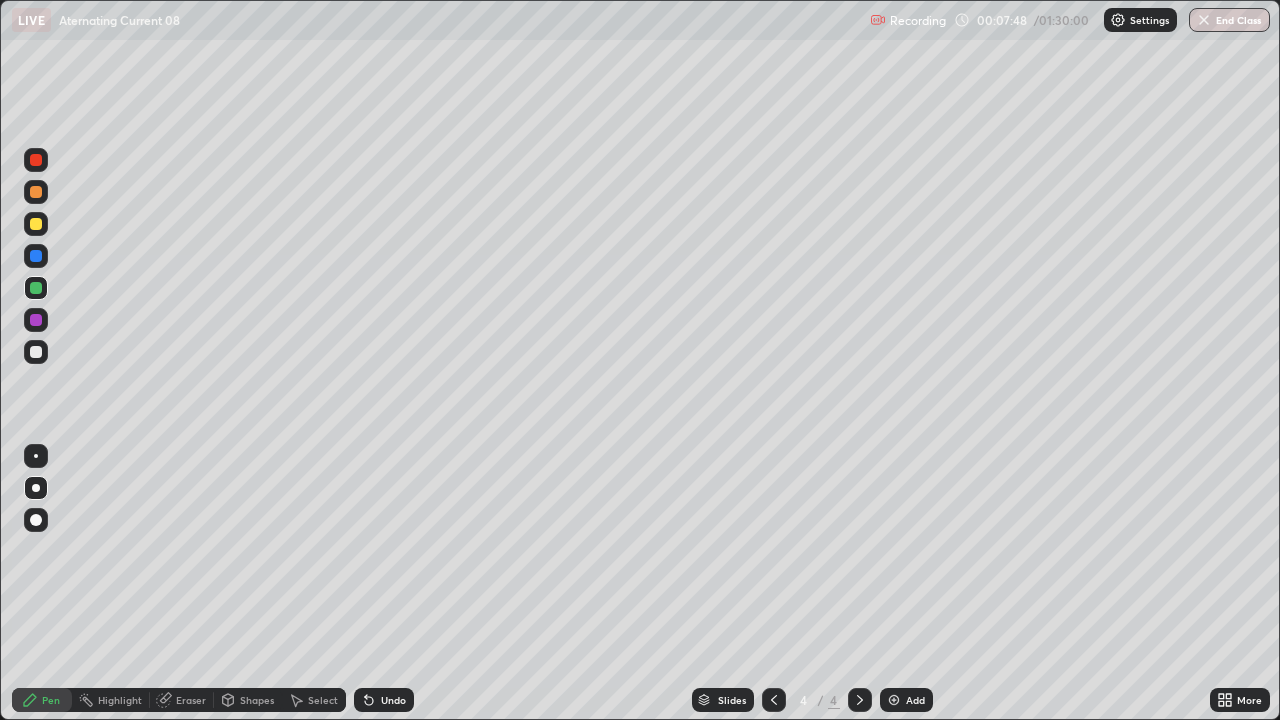 click on "Add" at bounding box center (906, 700) 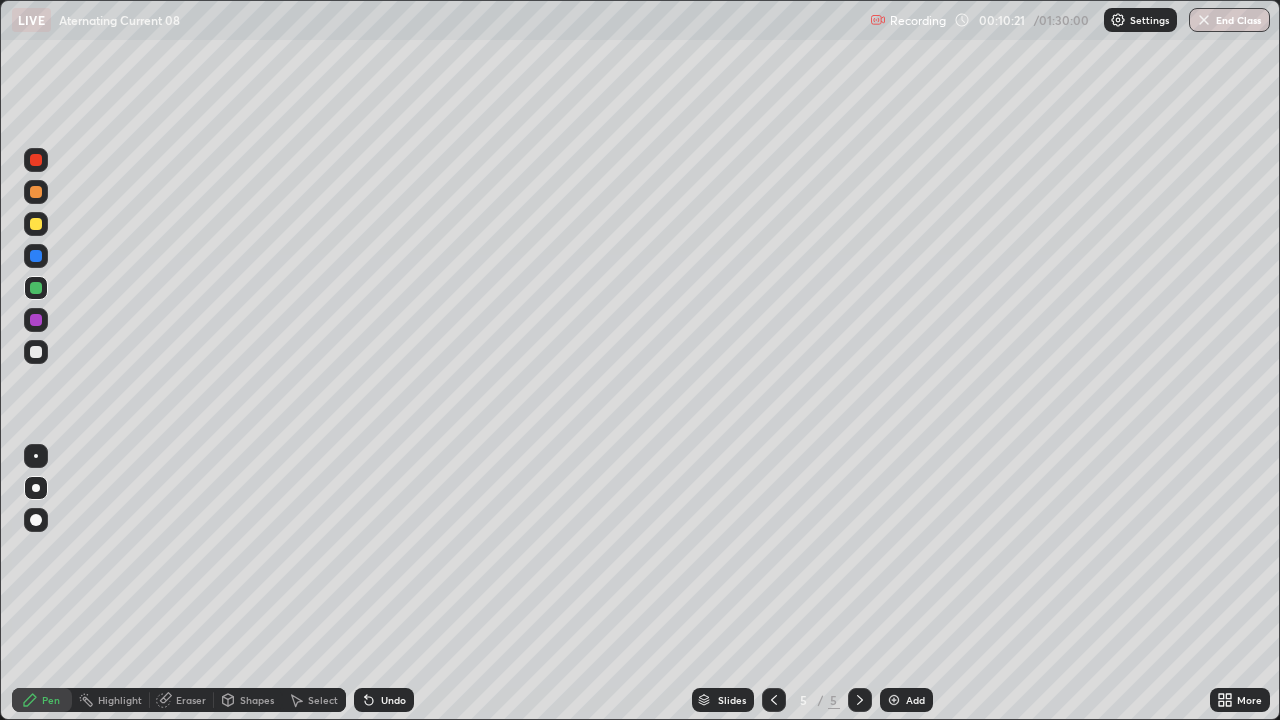 click on "Add" at bounding box center (915, 700) 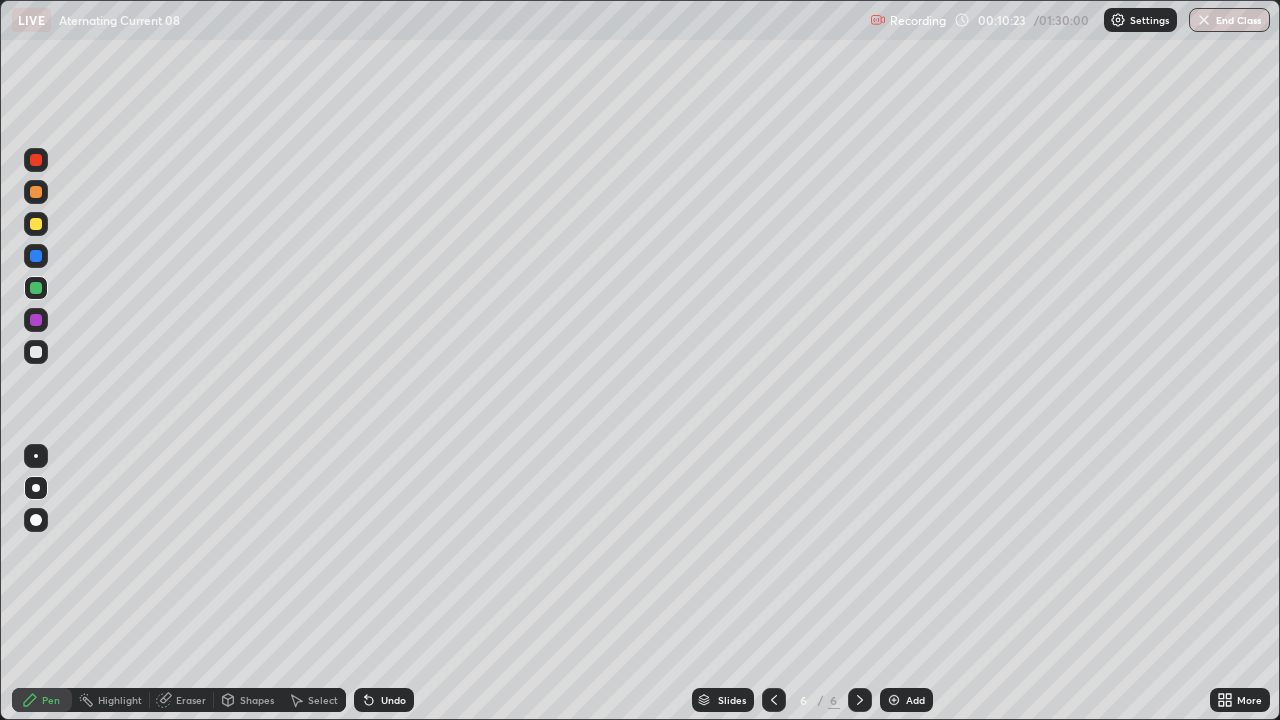 click at bounding box center [36, 224] 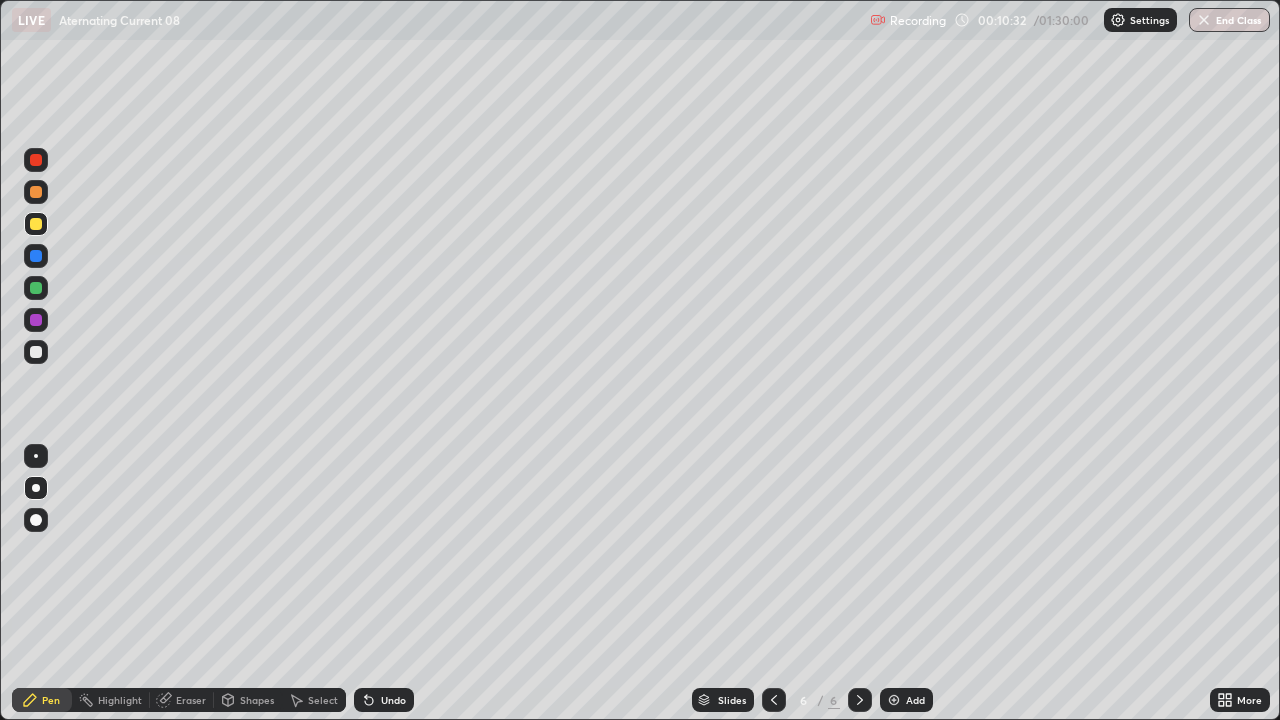 click at bounding box center (36, 256) 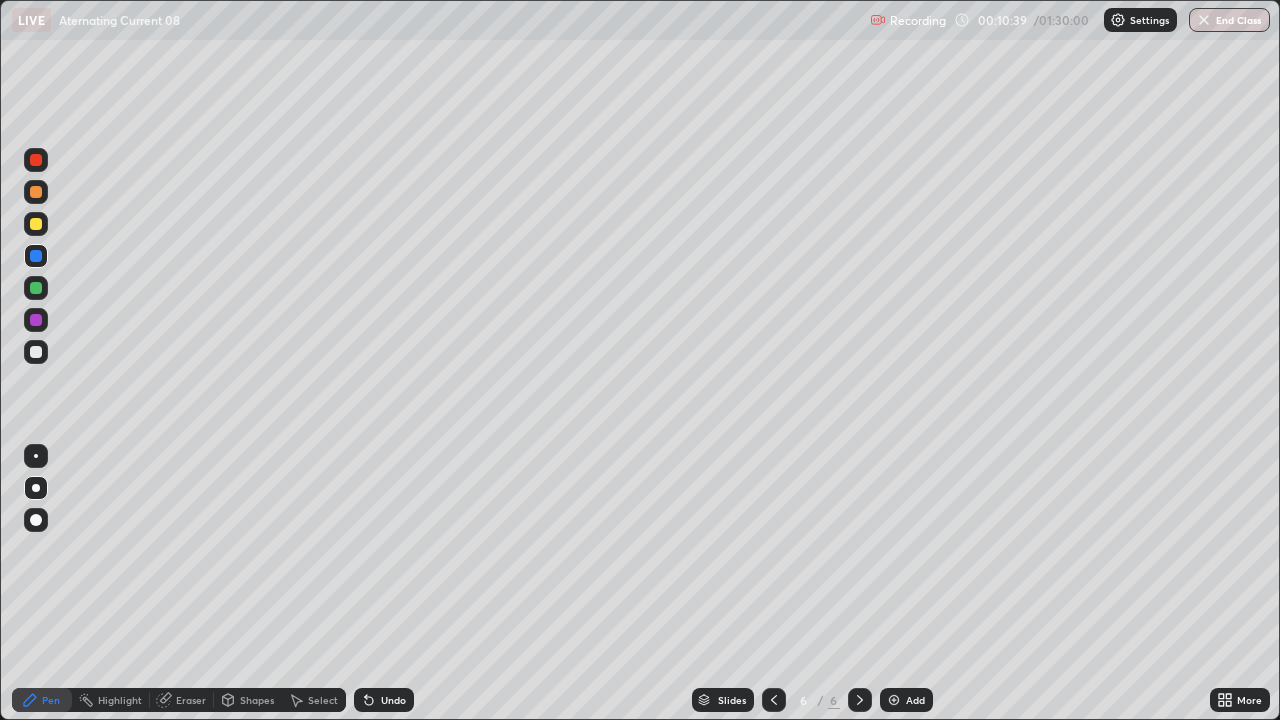 click at bounding box center (36, 192) 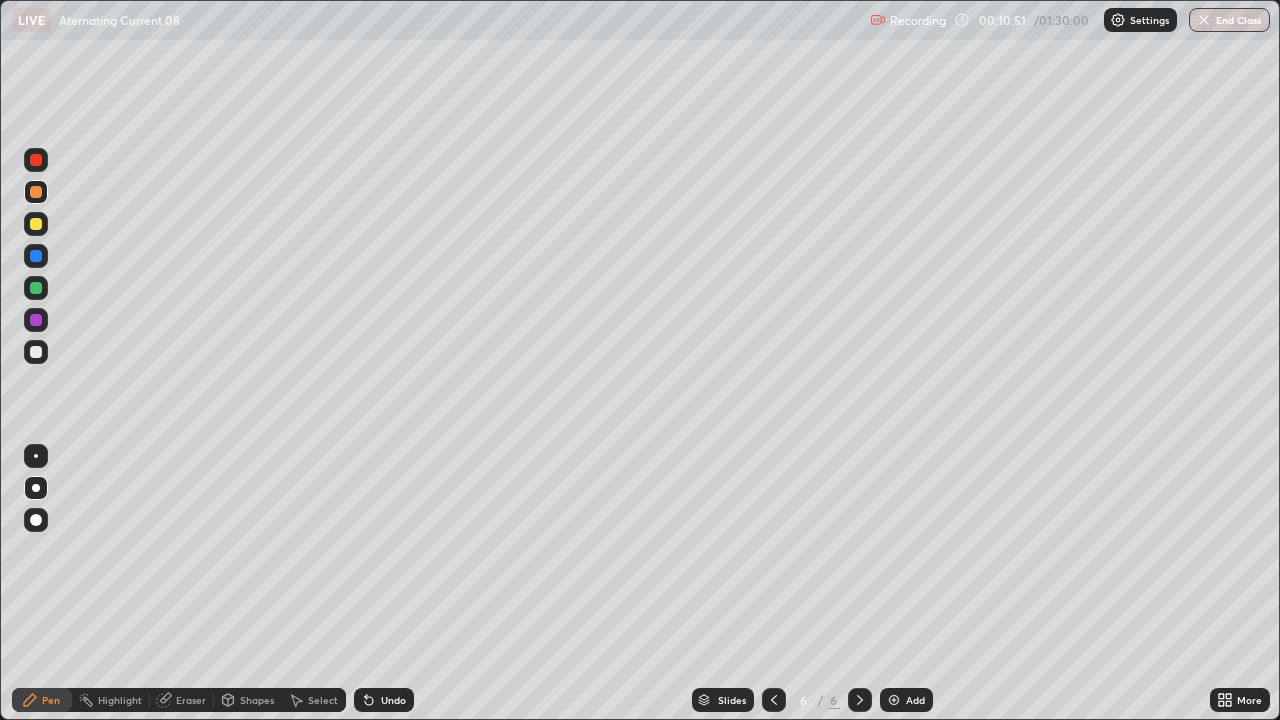 click on "Undo" at bounding box center (384, 700) 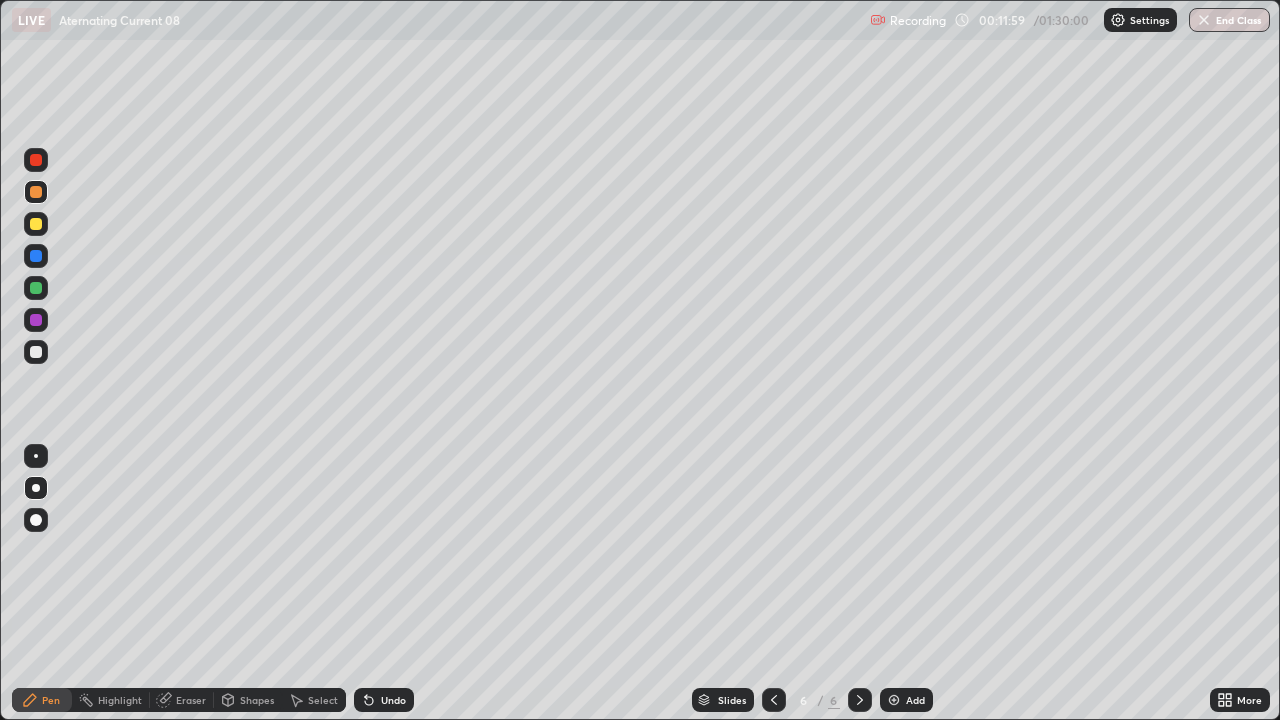 click at bounding box center (36, 224) 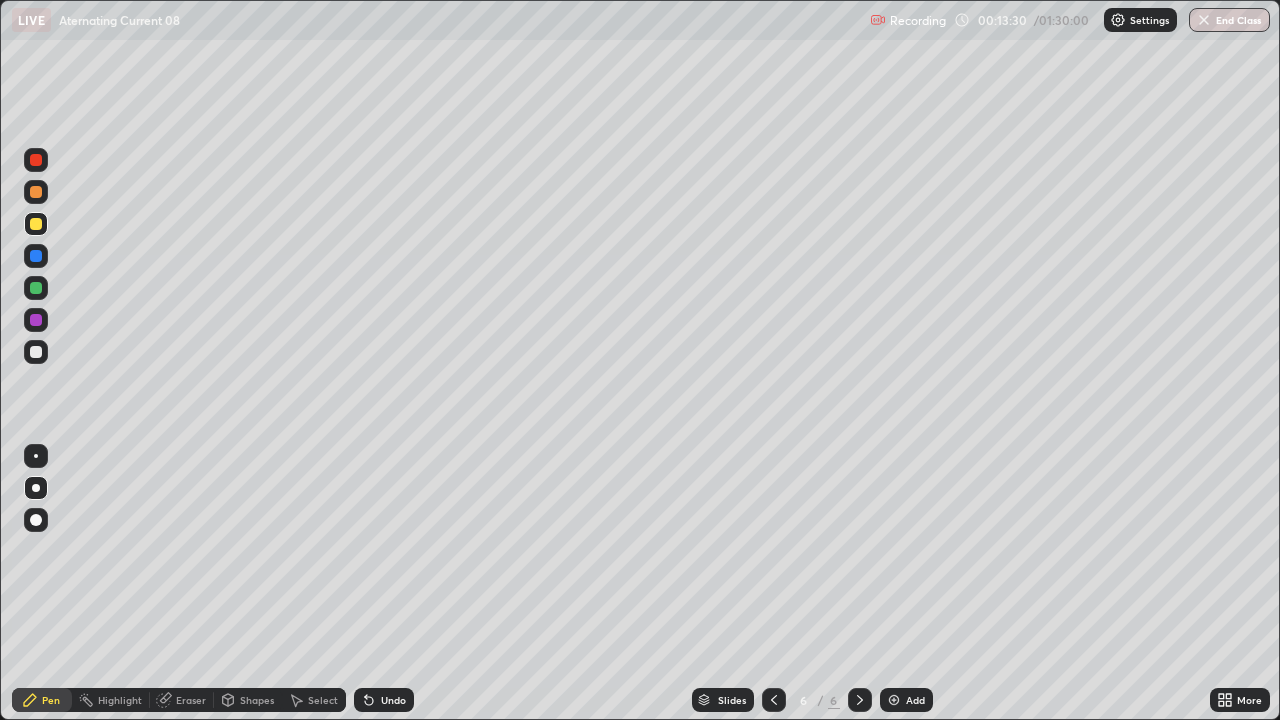 click on "Undo" at bounding box center (393, 700) 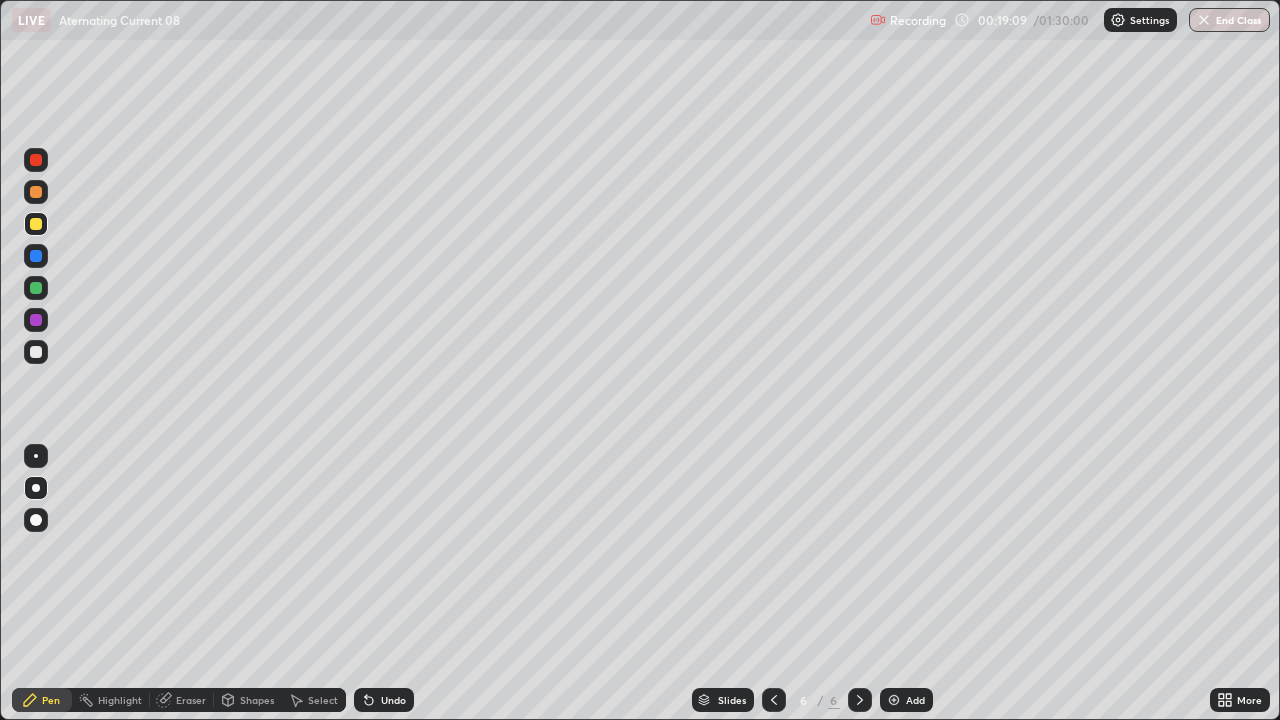 click on "Add" at bounding box center [906, 700] 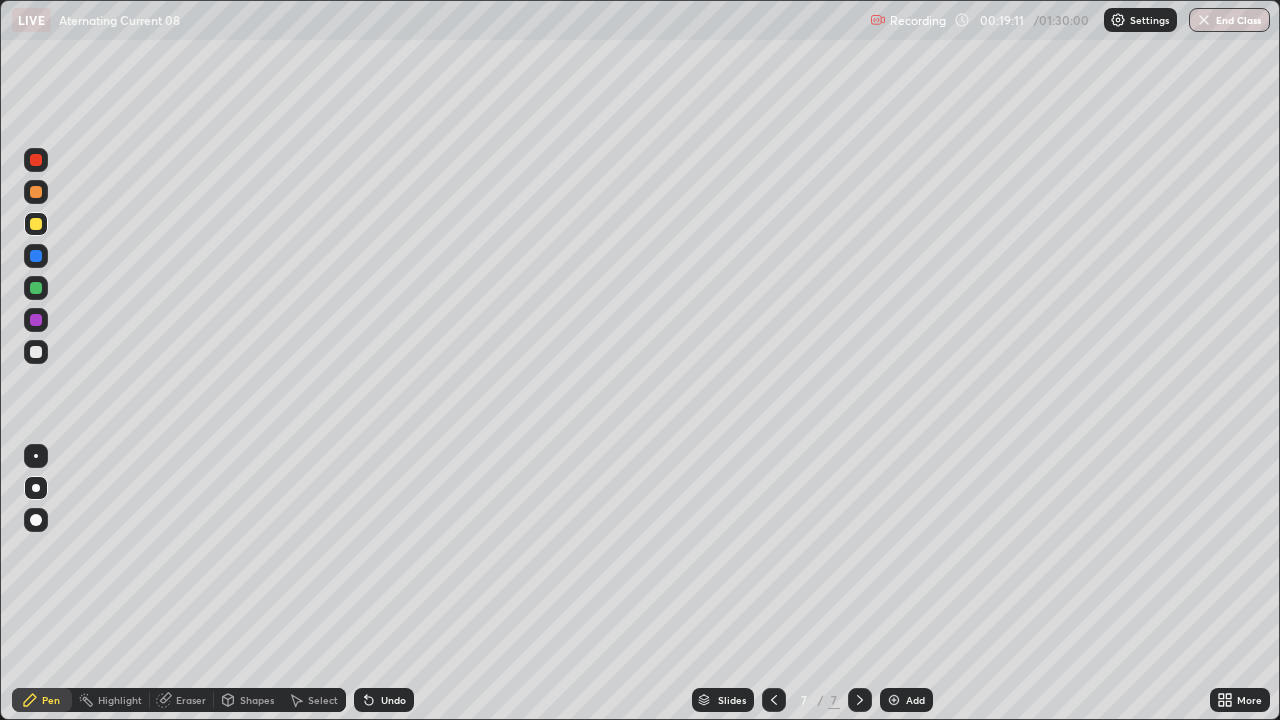 click at bounding box center (36, 352) 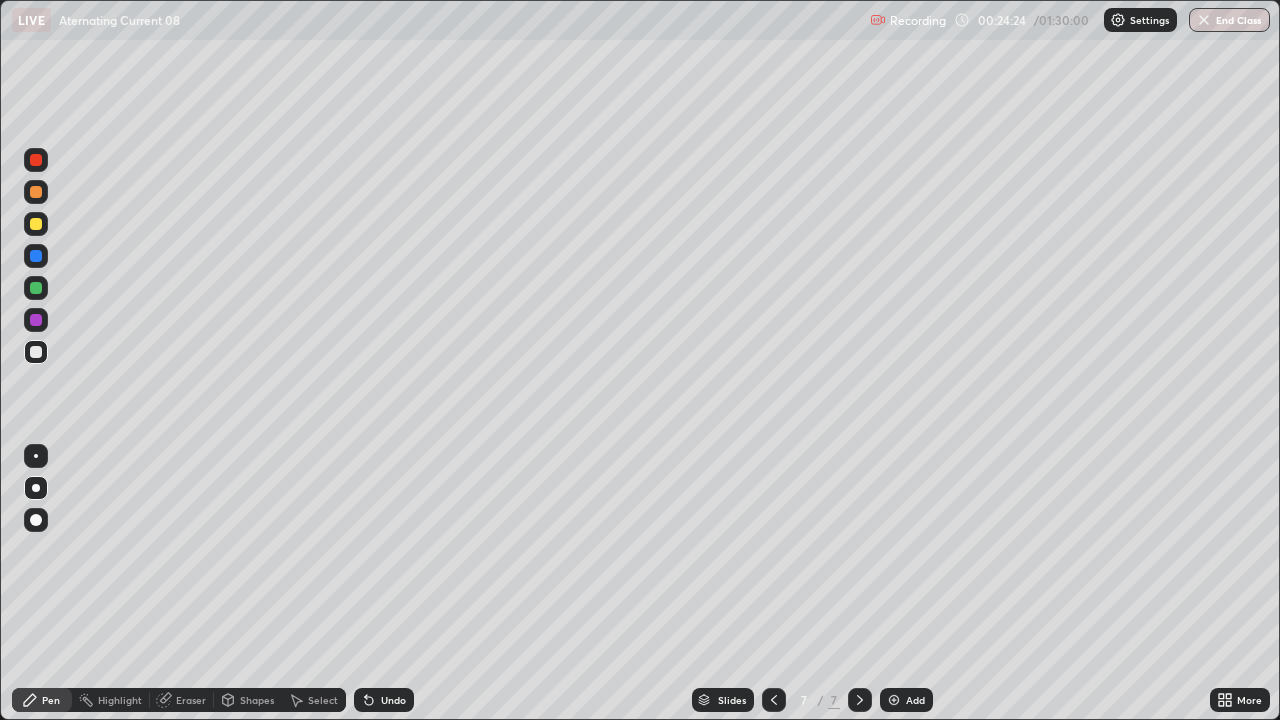 click on "Add" at bounding box center [906, 700] 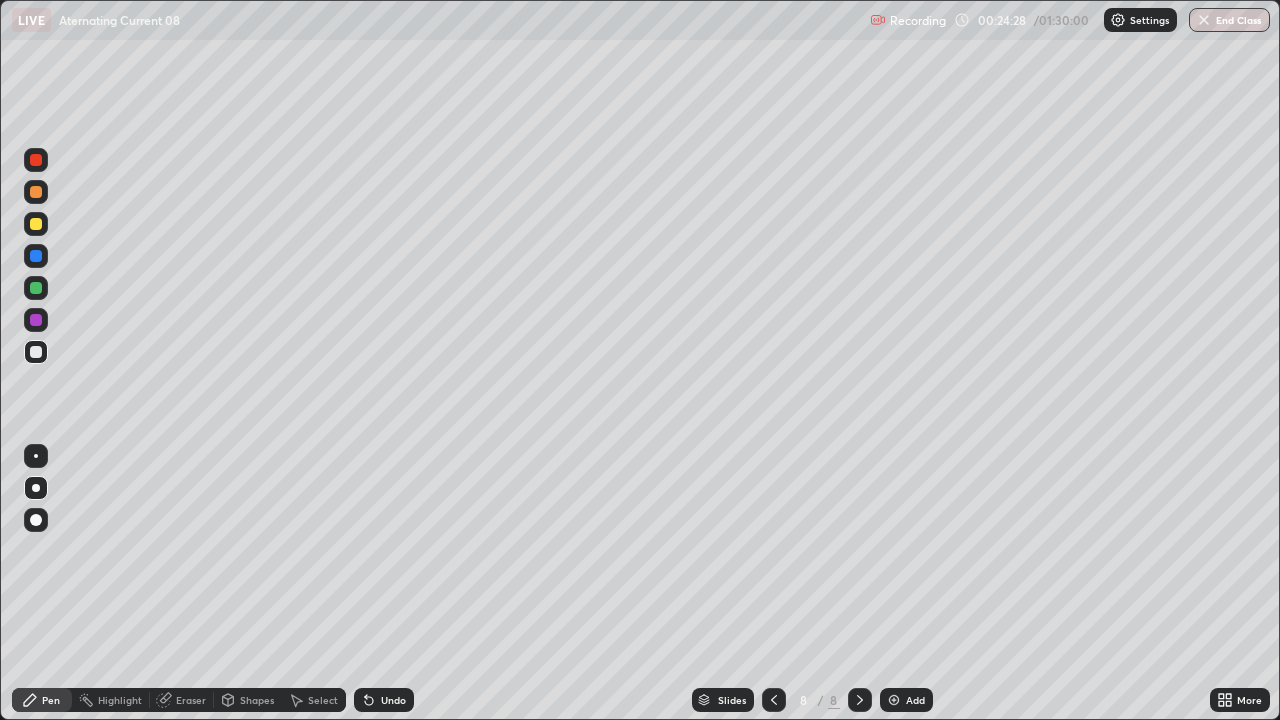 click at bounding box center (36, 224) 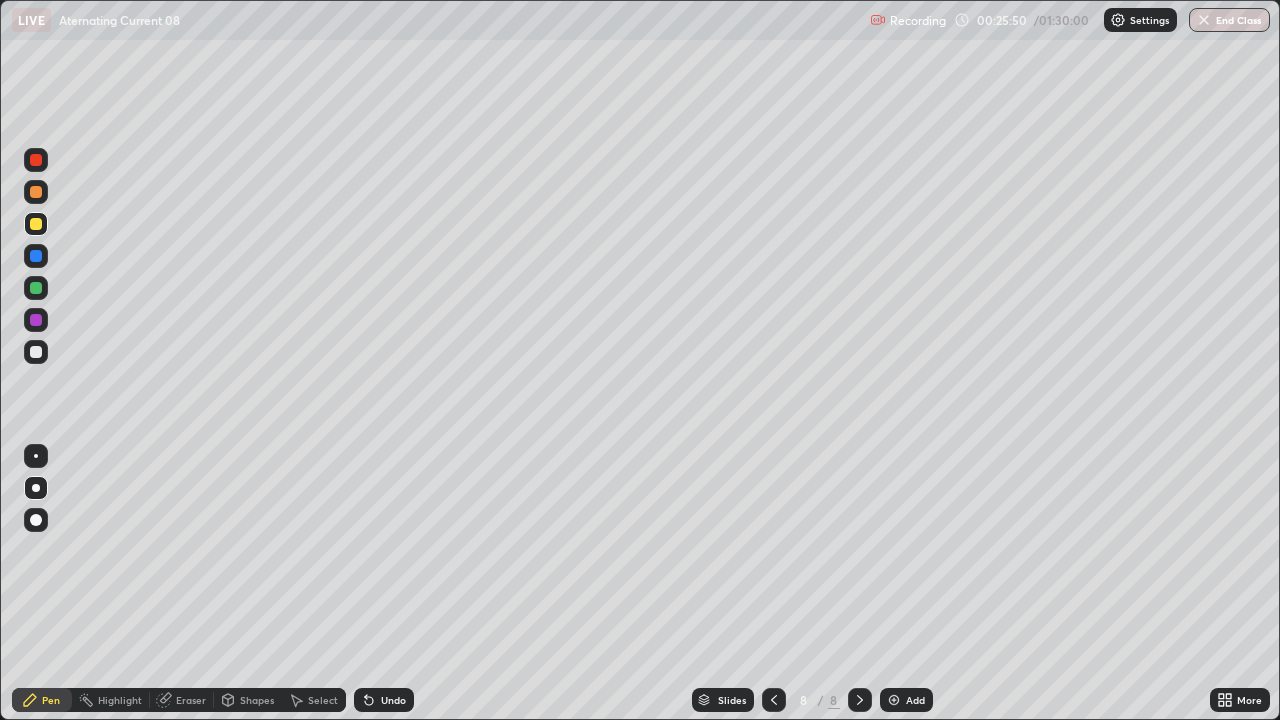 click on "Select" at bounding box center (323, 700) 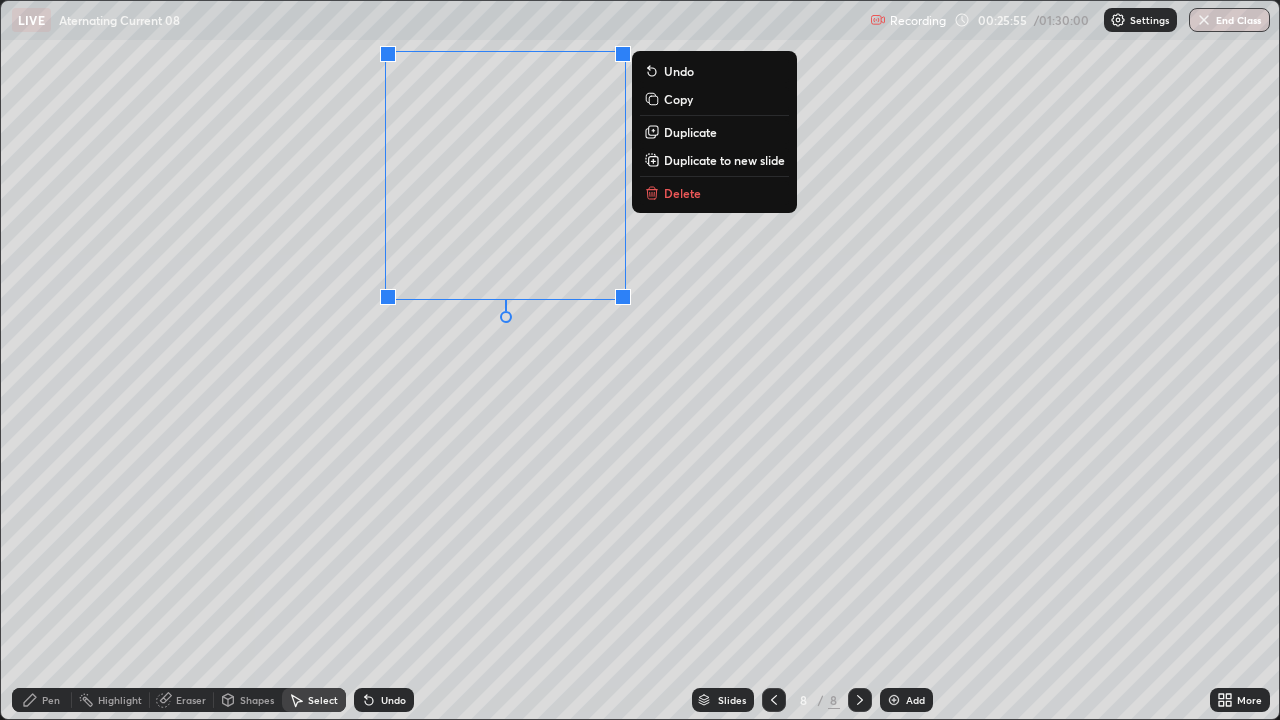 click on "Pen" at bounding box center (51, 700) 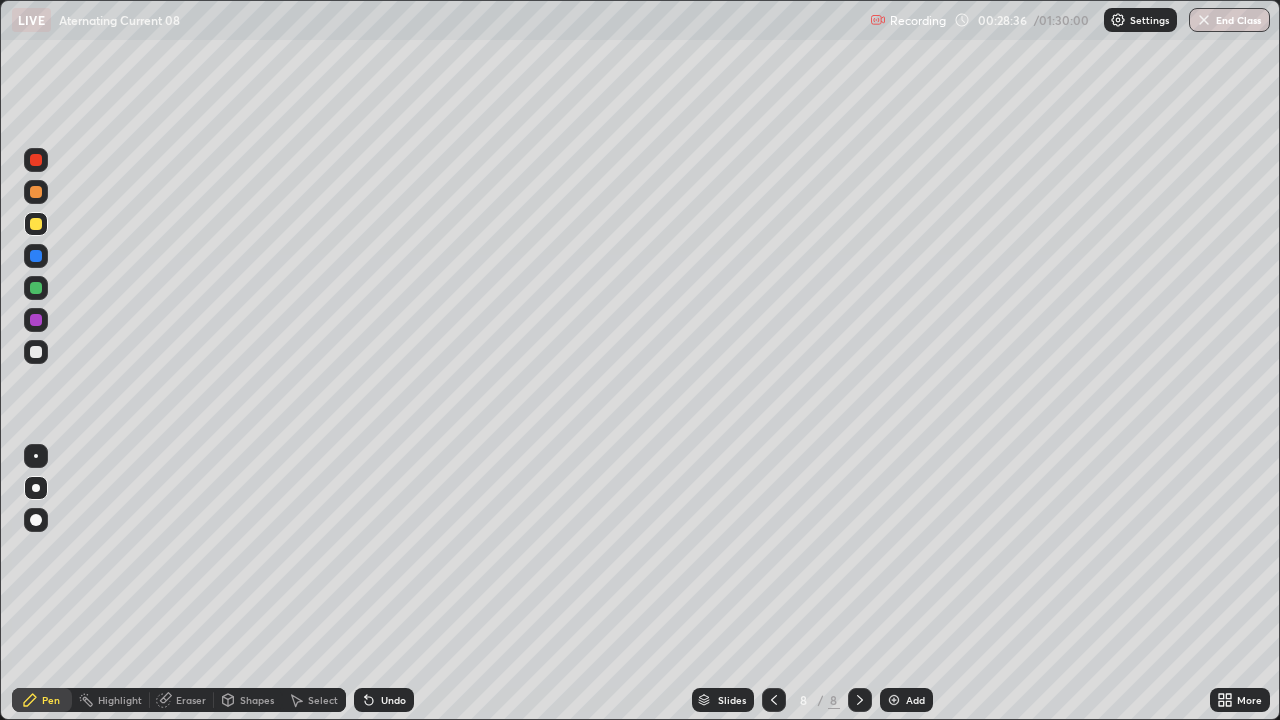 click at bounding box center (894, 700) 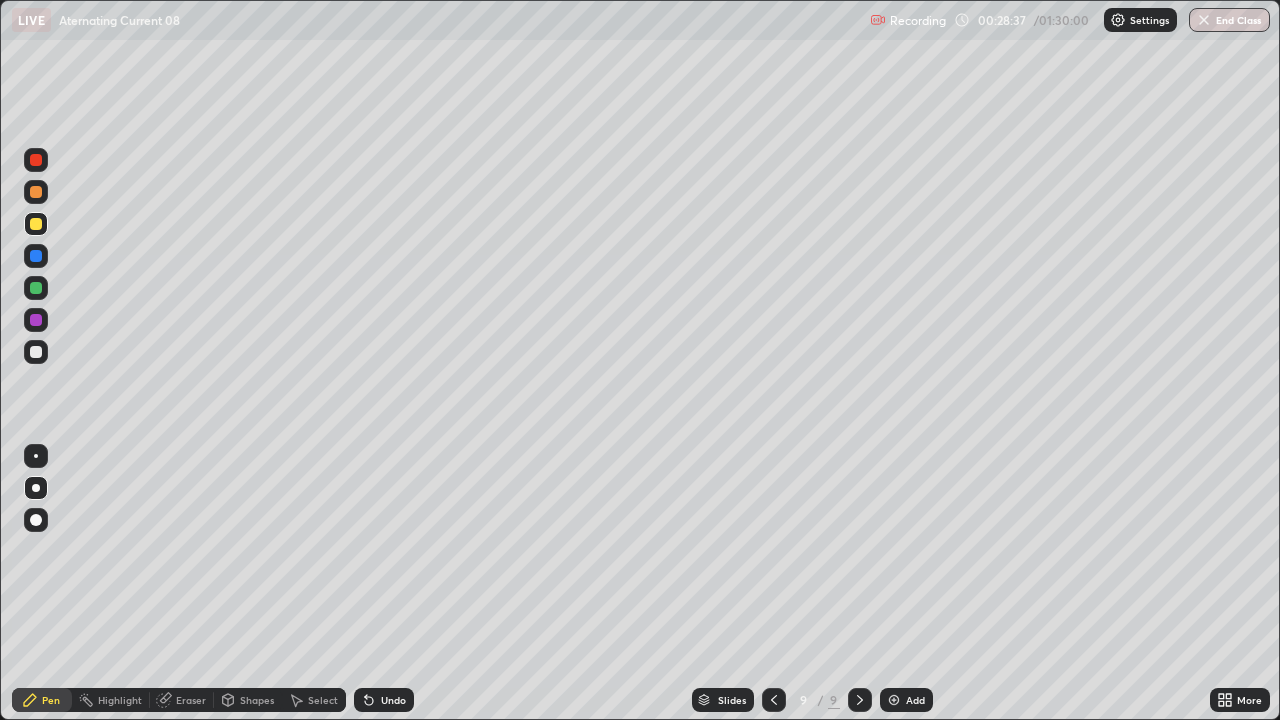 click on "Shapes" at bounding box center [248, 700] 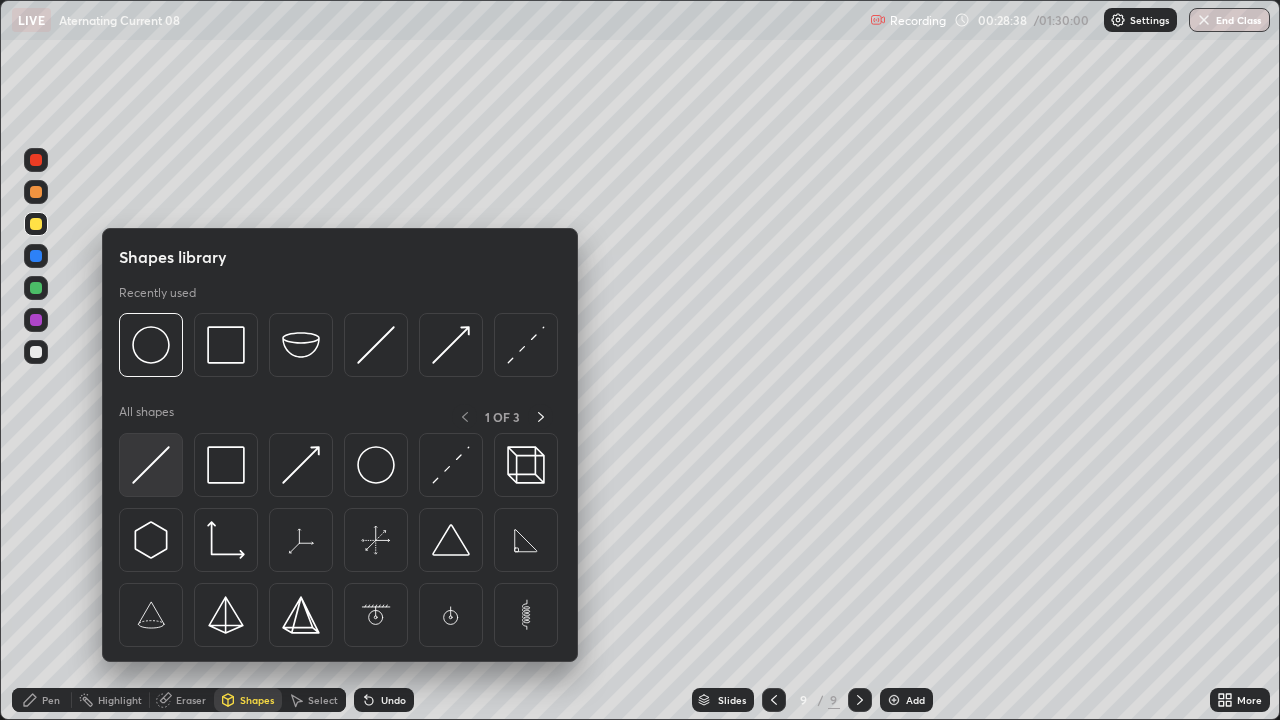 click at bounding box center [151, 465] 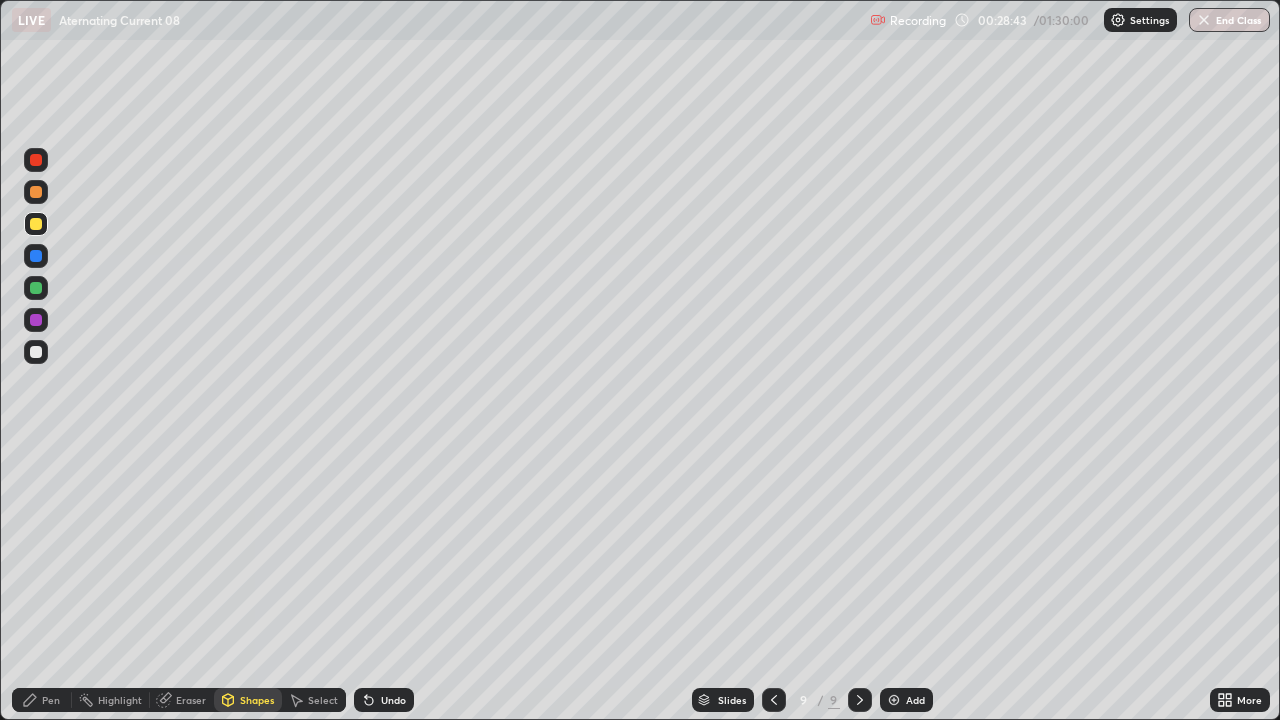 click on "Pen" at bounding box center [51, 700] 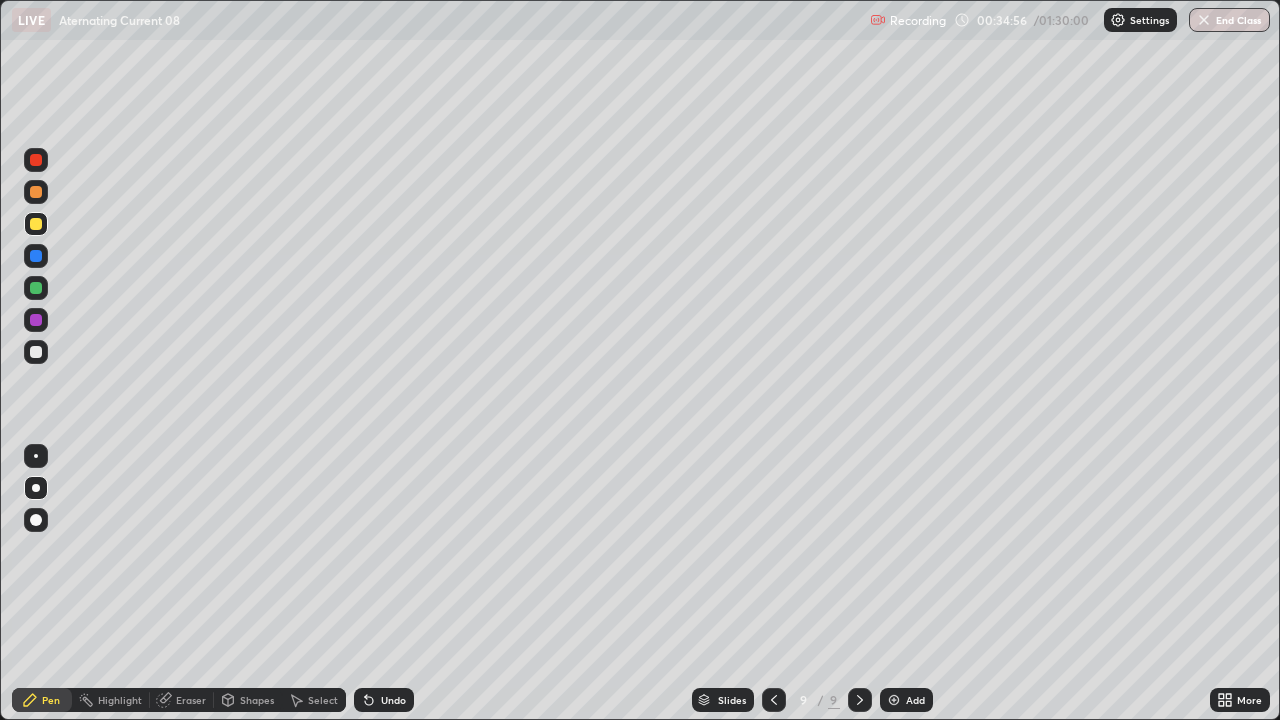 click on "Add" at bounding box center [915, 700] 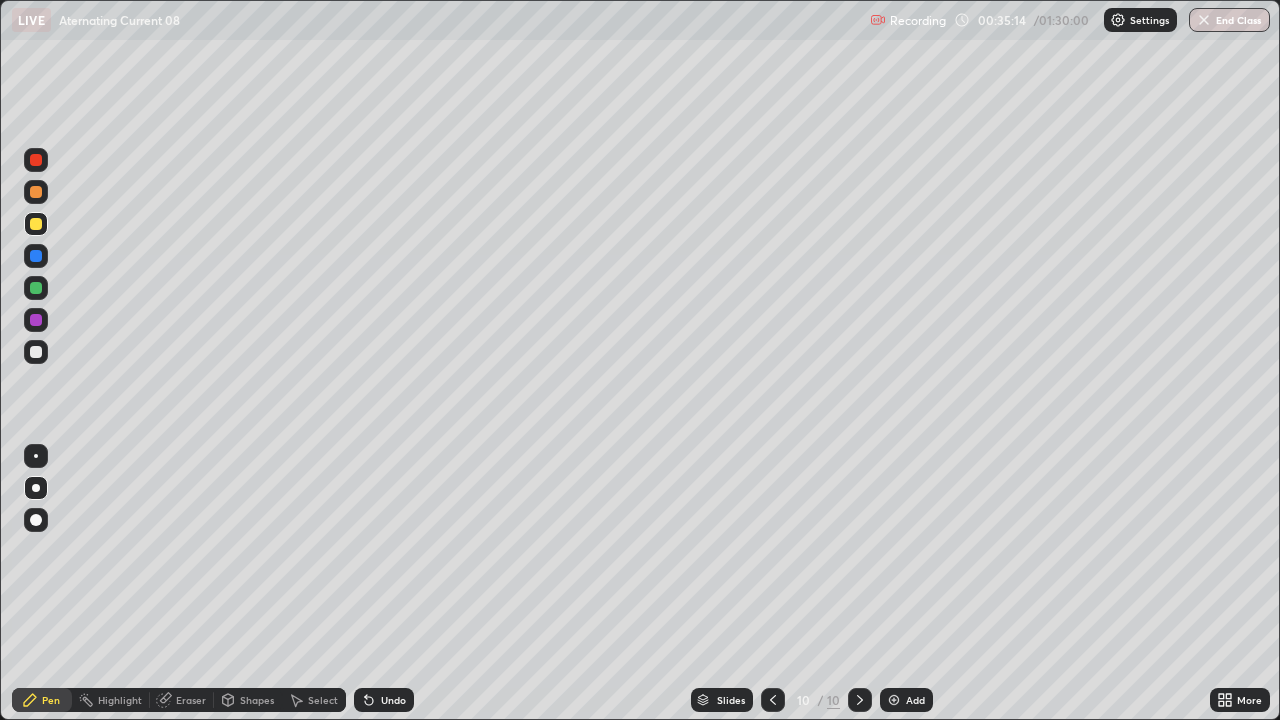 click at bounding box center [36, 288] 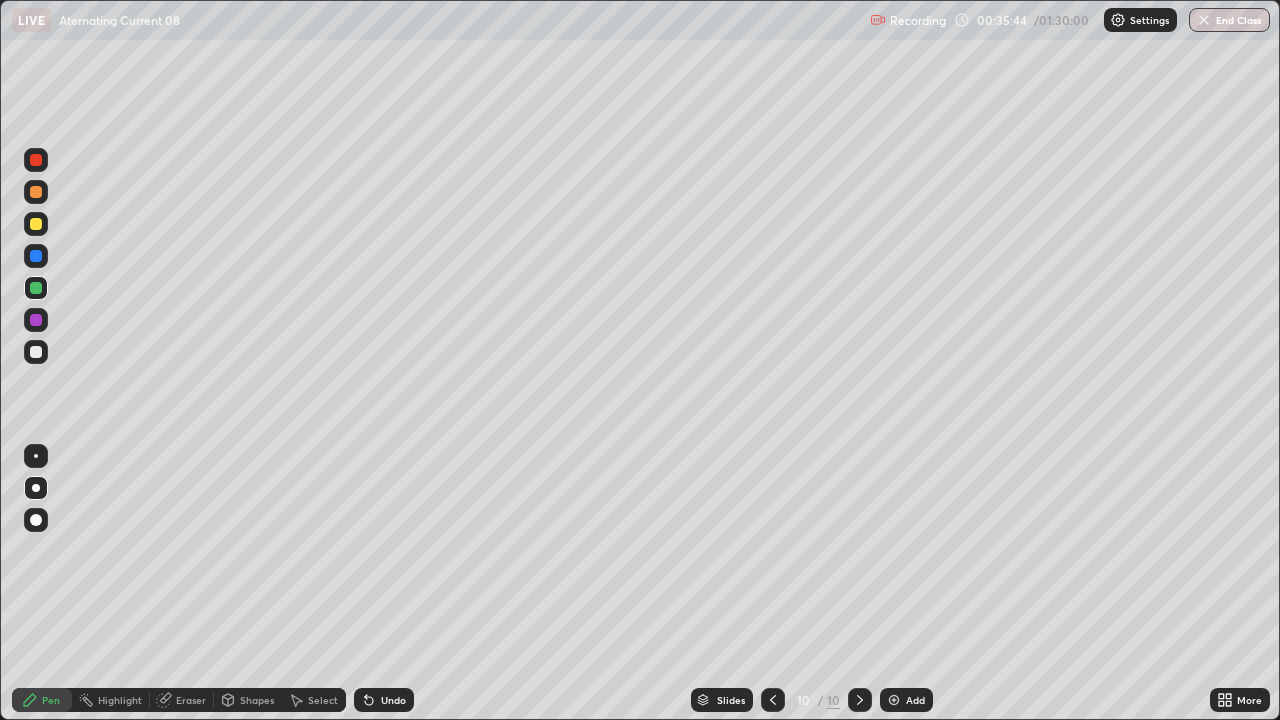 click at bounding box center (36, 224) 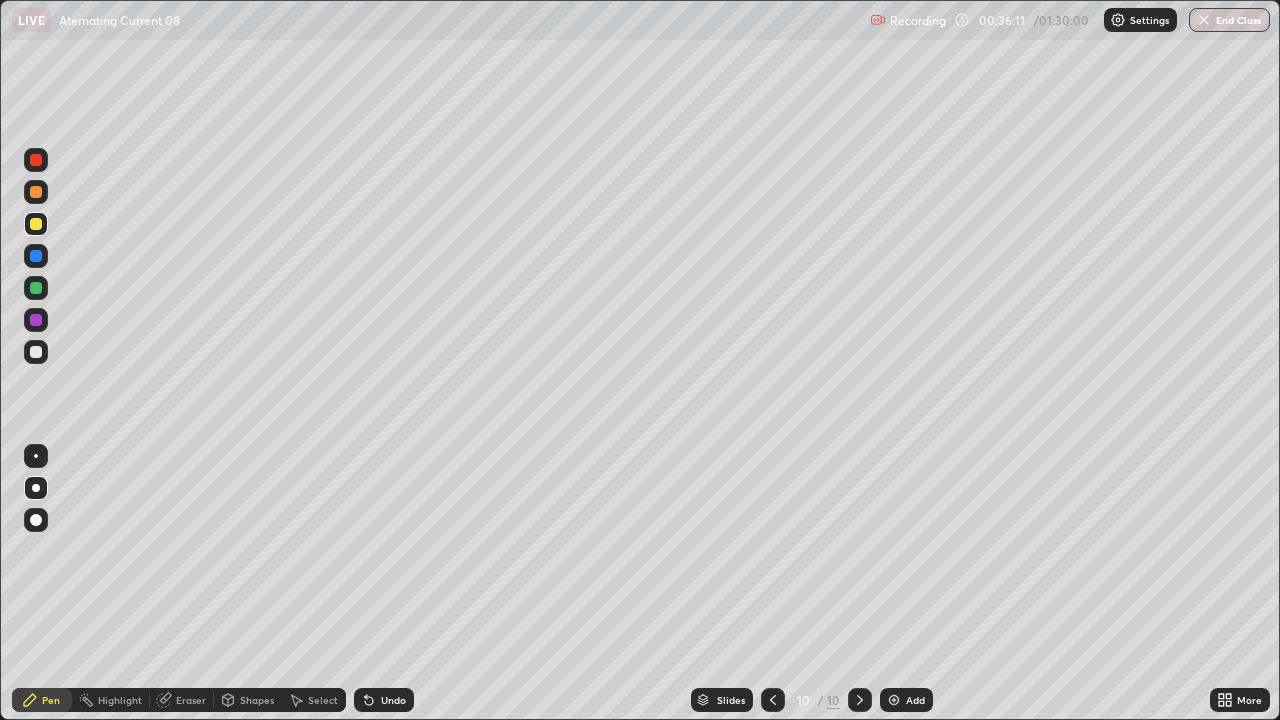 click on "Highlight" at bounding box center [111, 700] 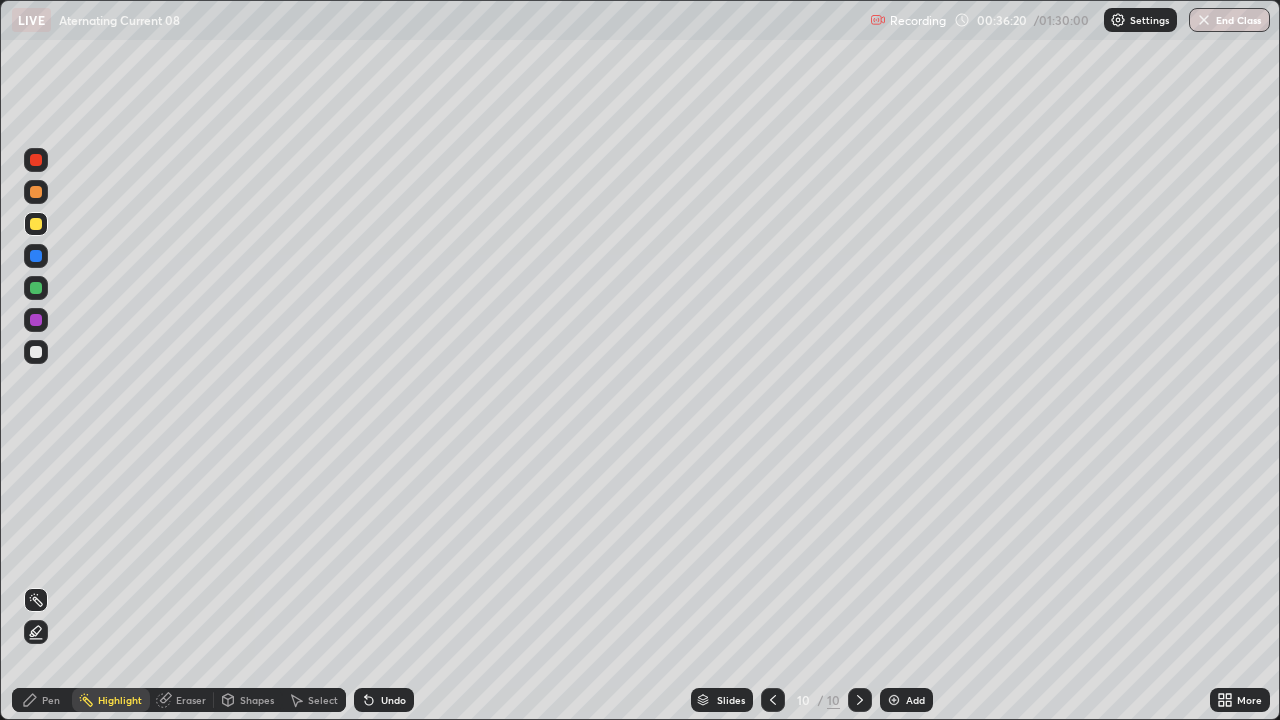 click on "Pen" at bounding box center (51, 700) 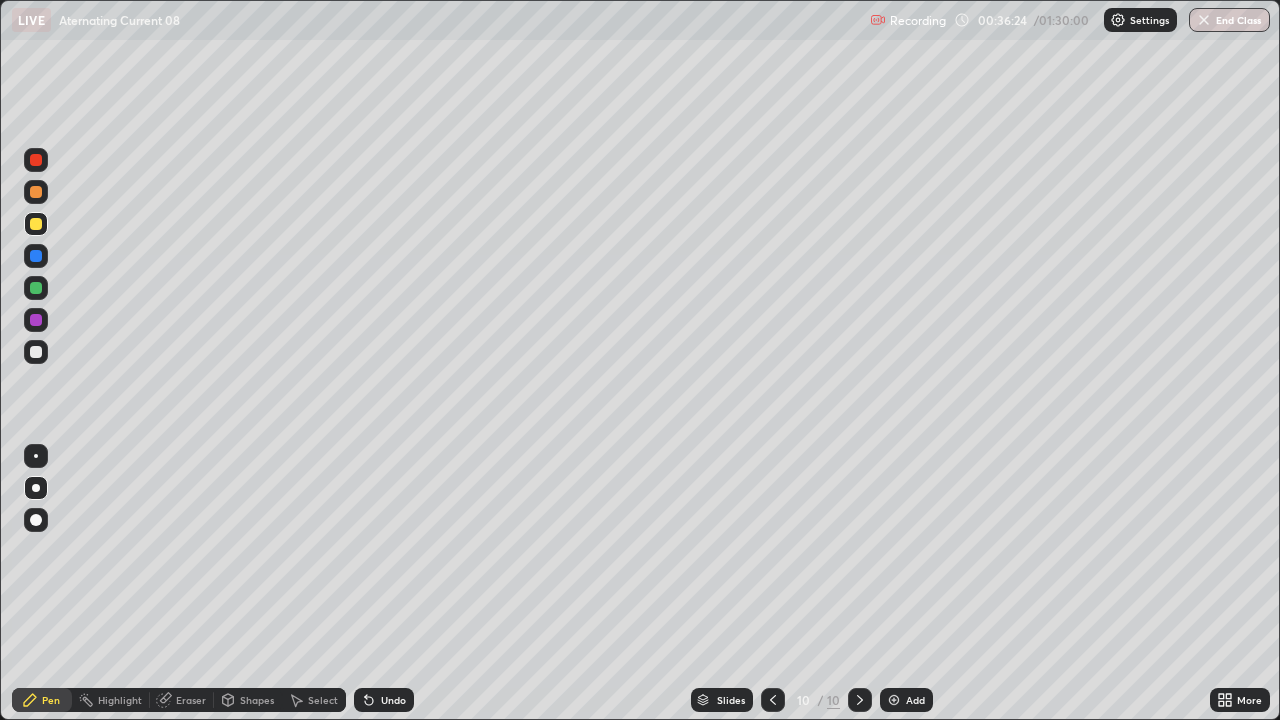 click on "Highlight" at bounding box center [120, 700] 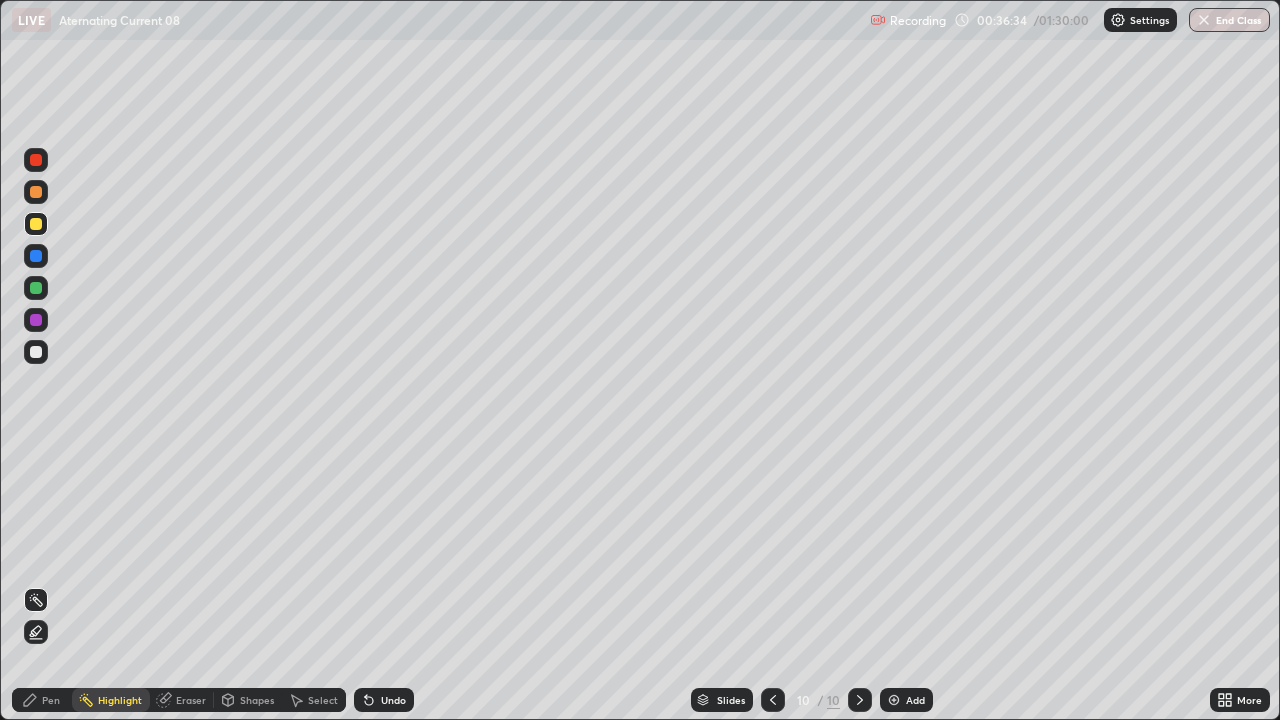 click on "Pen" at bounding box center [51, 700] 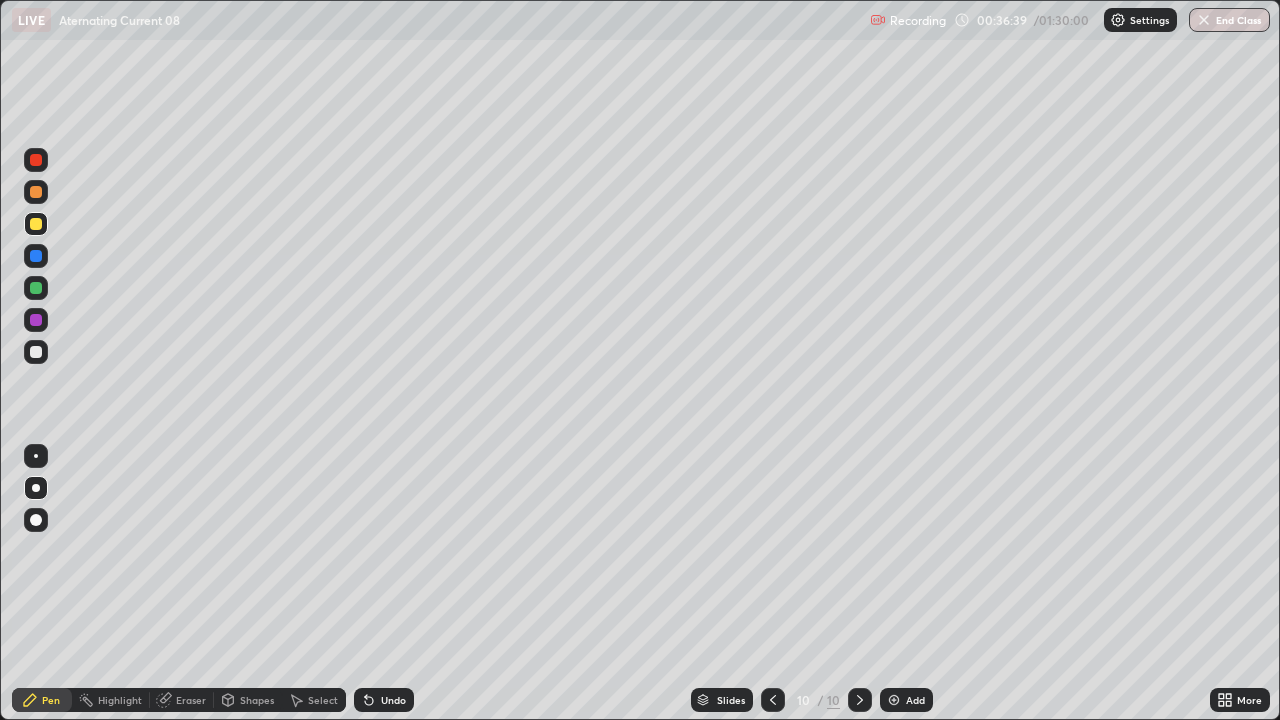 click on "Highlight" at bounding box center [120, 700] 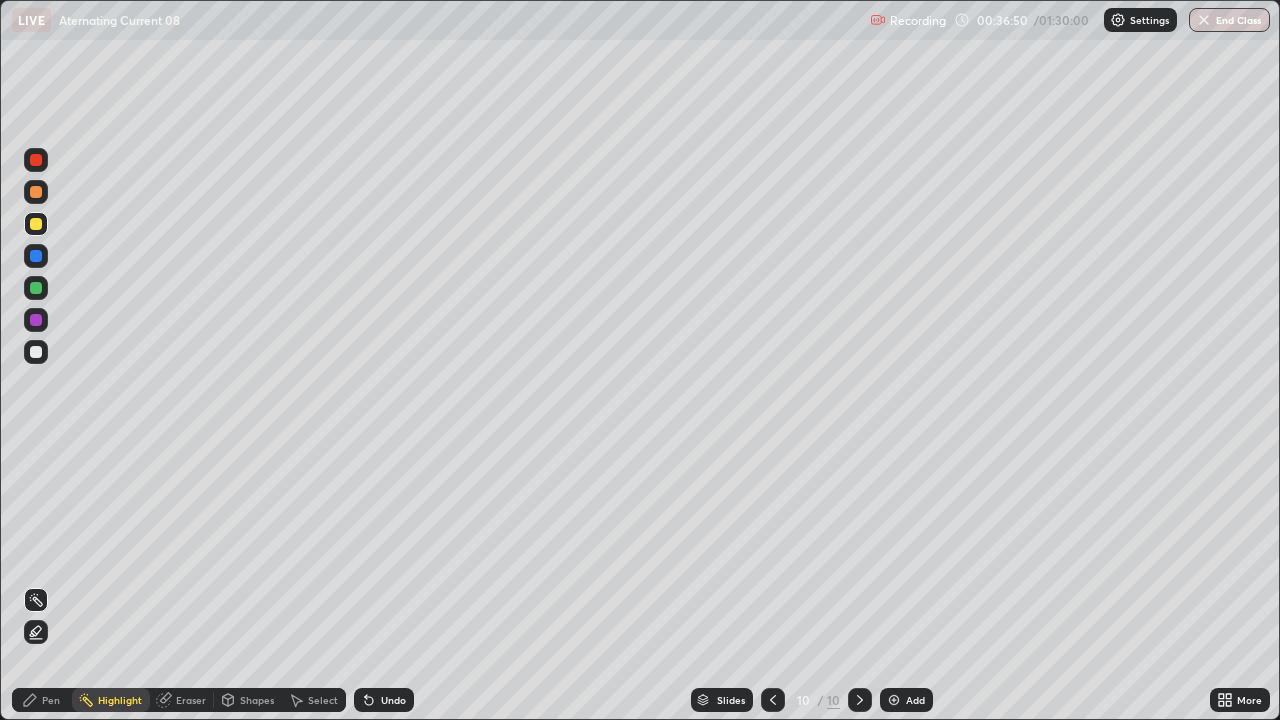 click on "Pen" at bounding box center (51, 700) 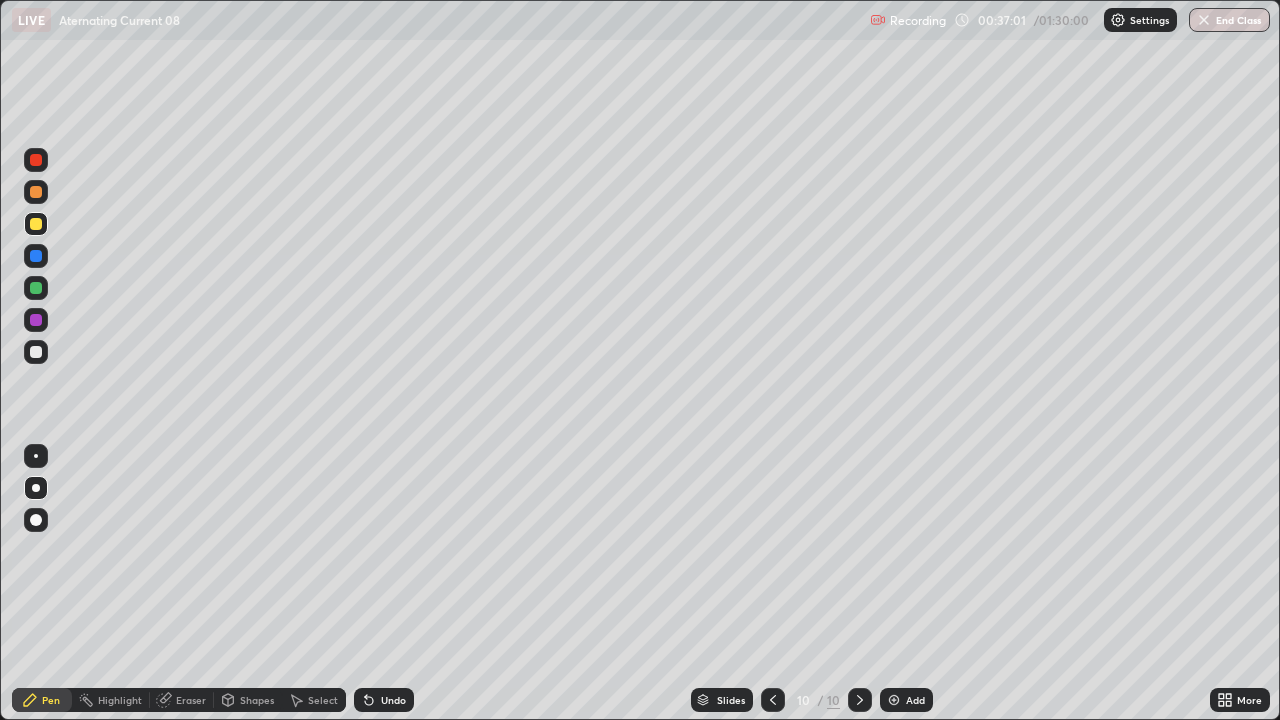 click on "Shapes" at bounding box center [257, 700] 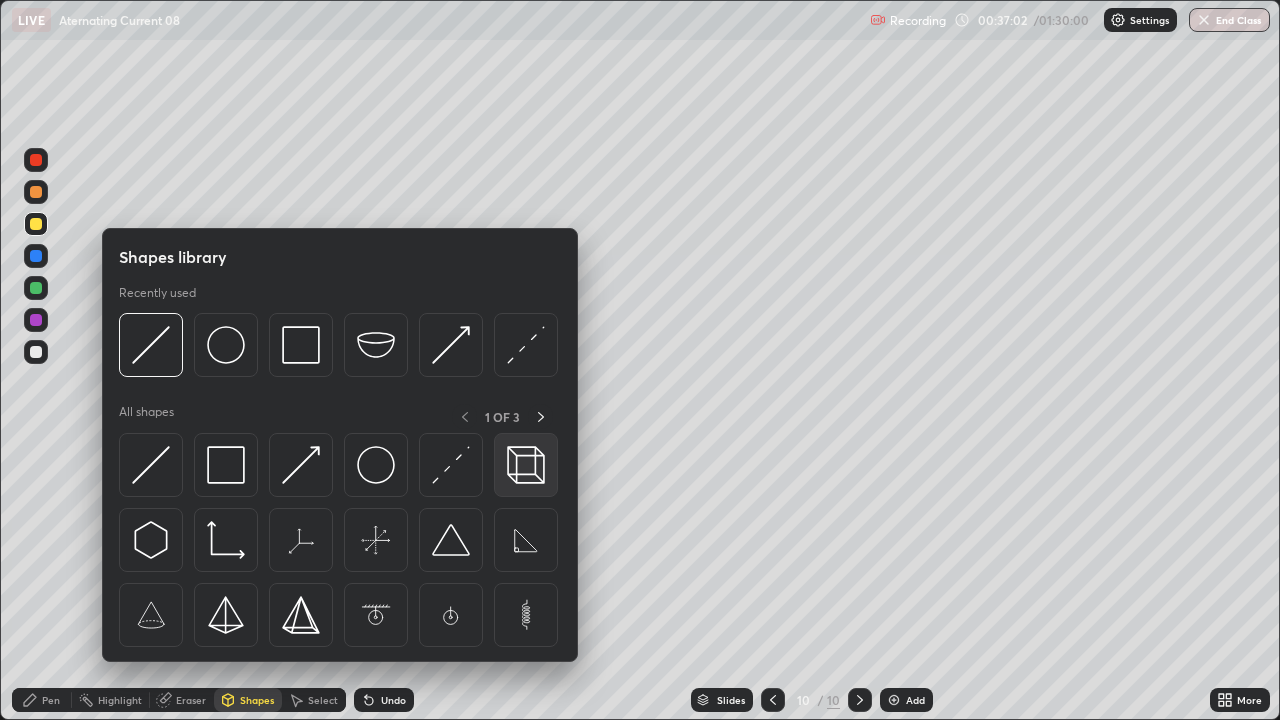 click at bounding box center (526, 465) 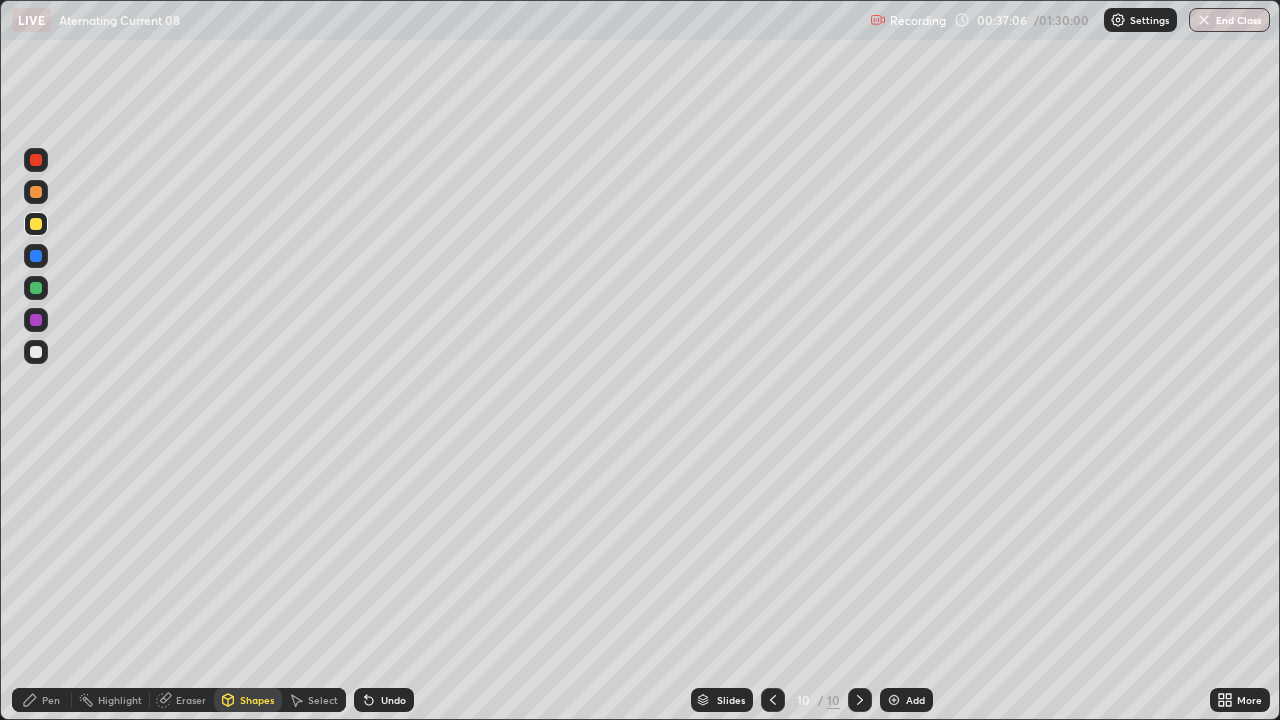 click on "Pen" at bounding box center [51, 700] 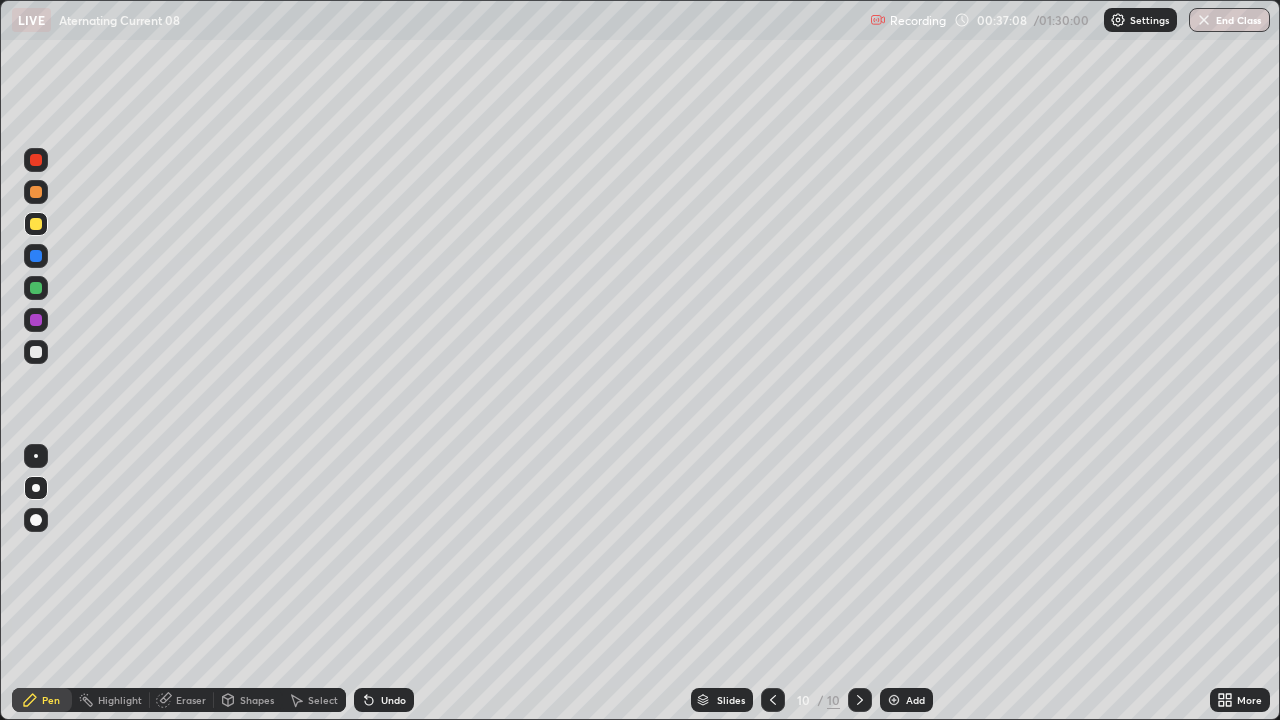 click at bounding box center [36, 288] 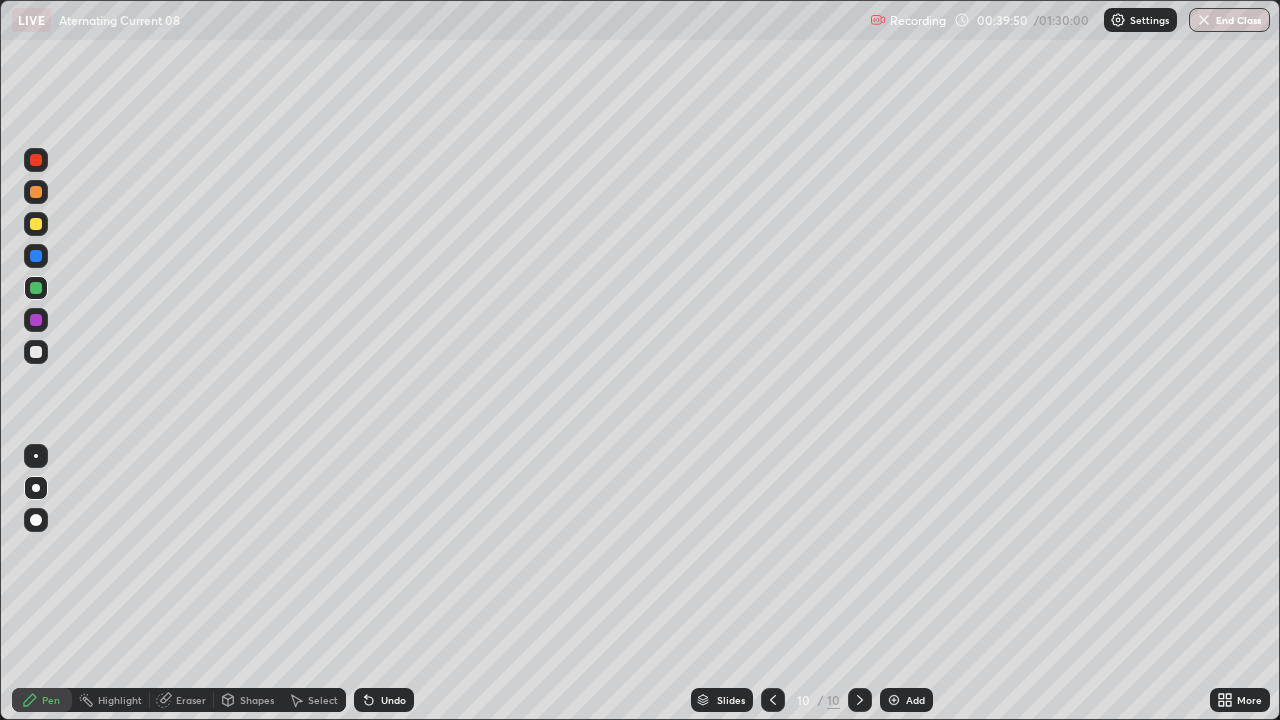 click at bounding box center [894, 700] 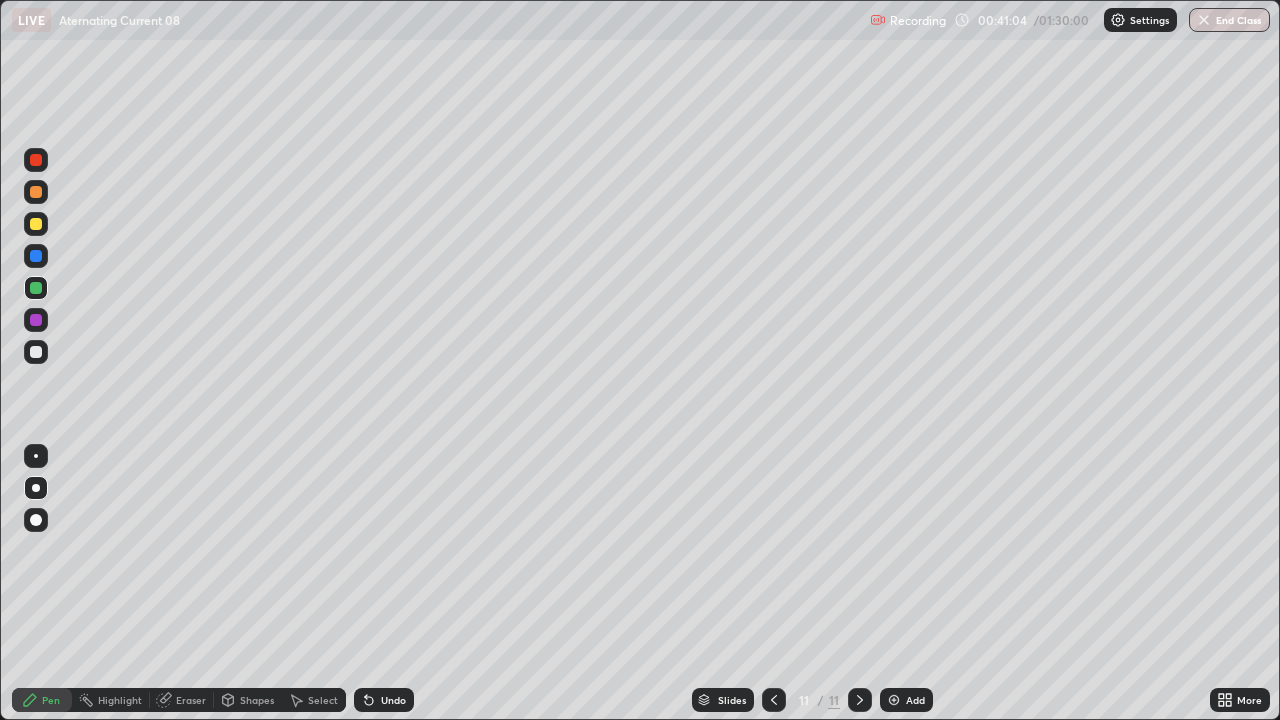 click on "Undo" at bounding box center (384, 700) 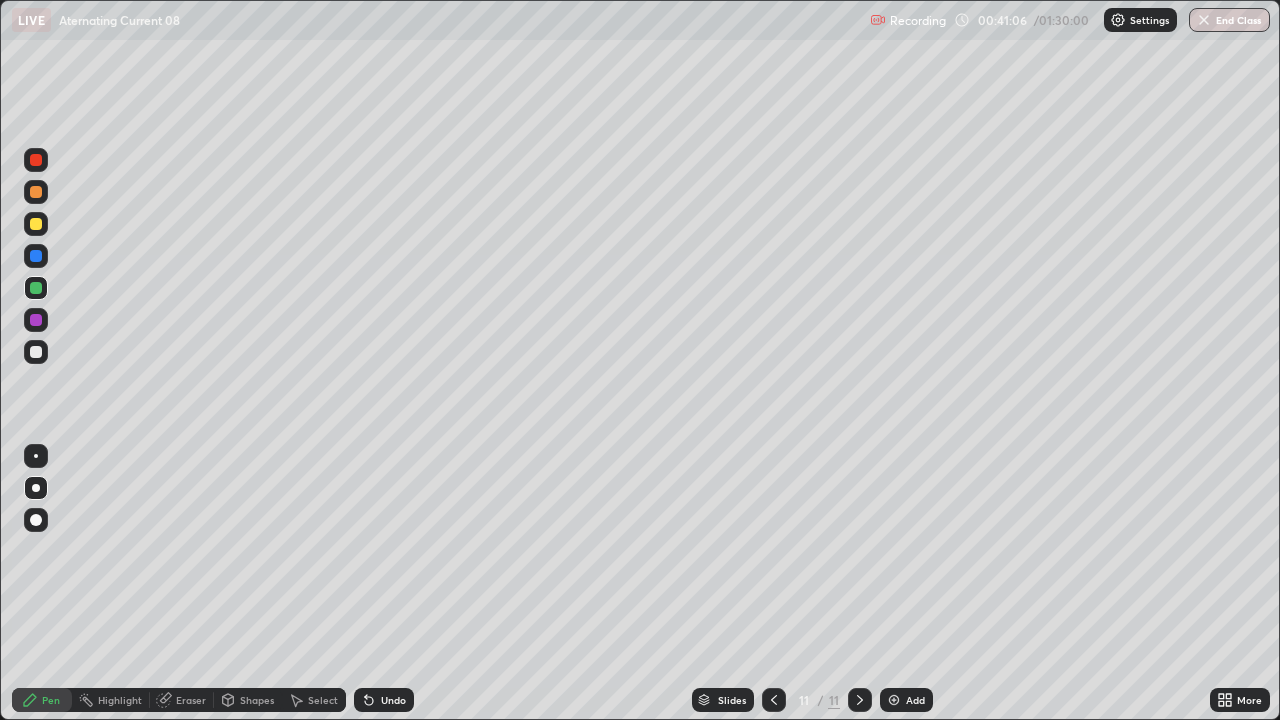click on "Undo" at bounding box center [393, 700] 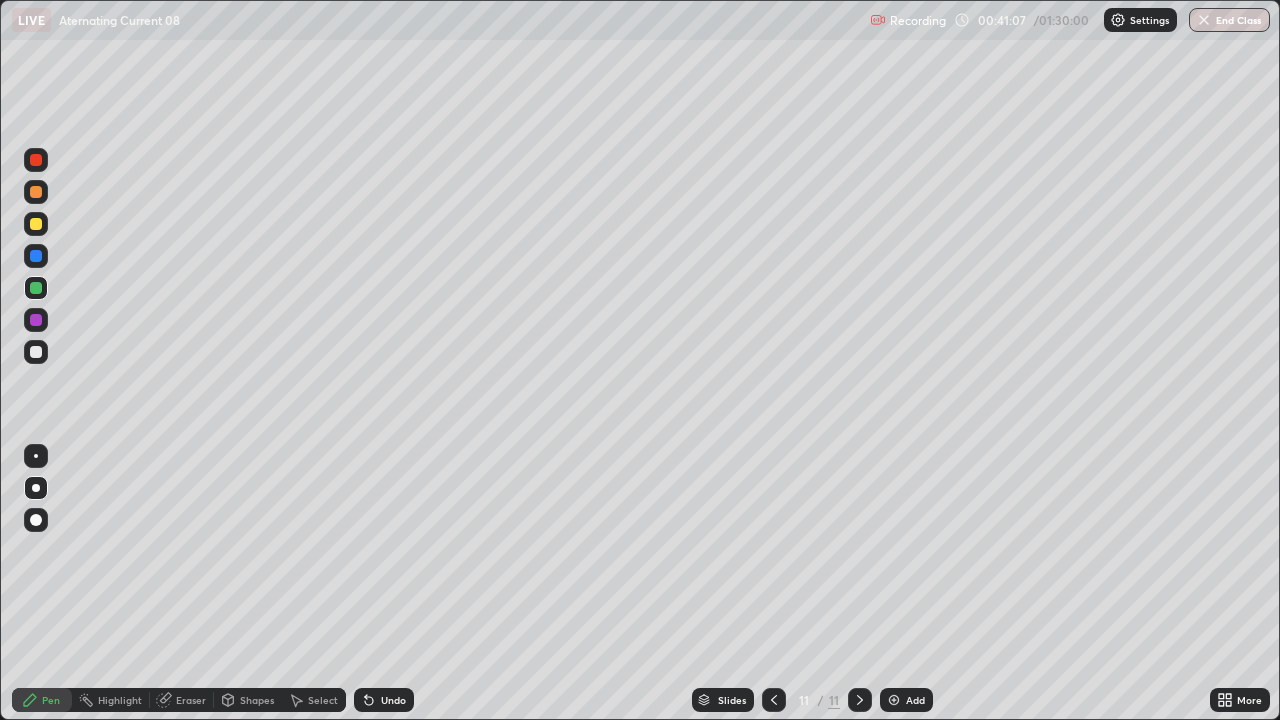 click on "Undo" at bounding box center [393, 700] 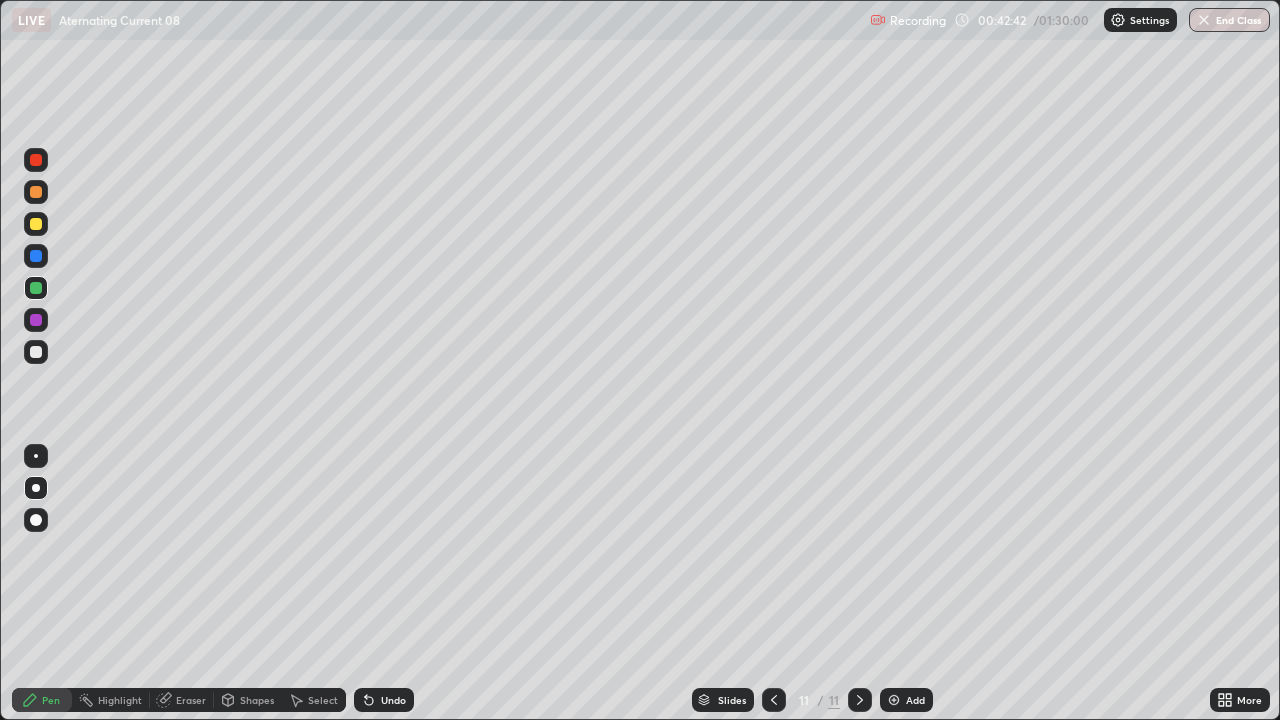 click at bounding box center (36, 352) 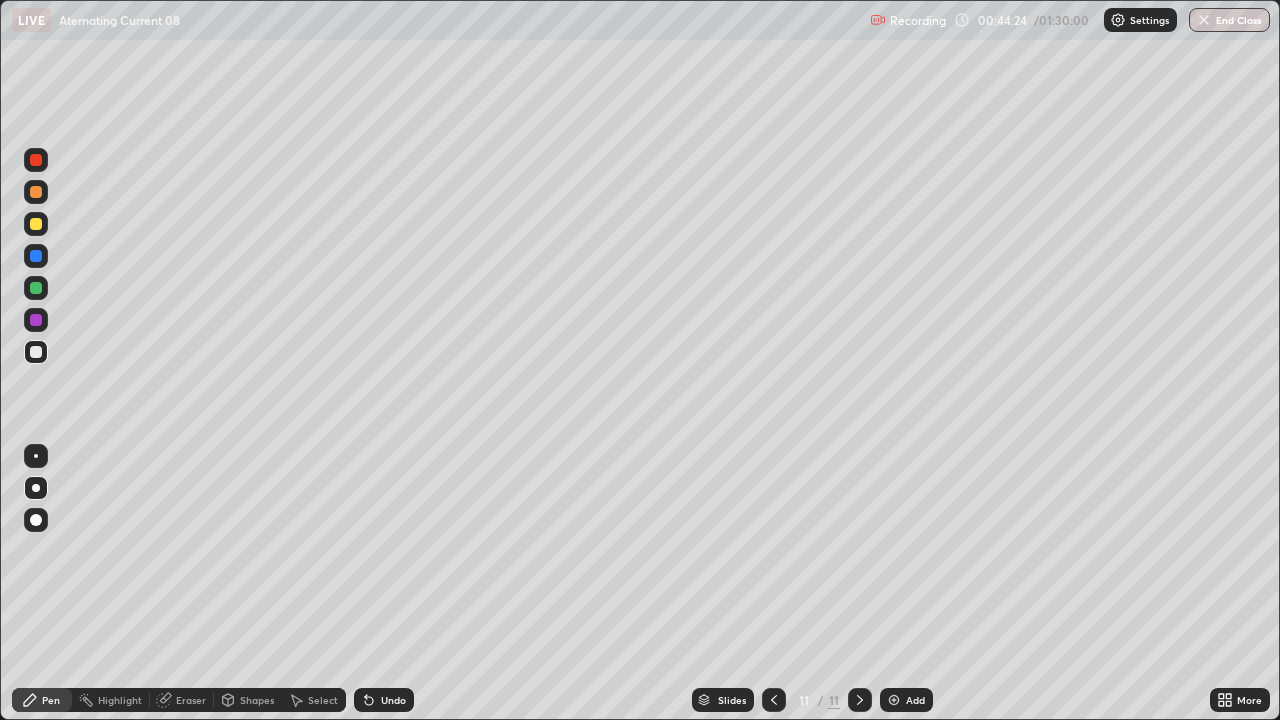 click on "Add" at bounding box center (915, 700) 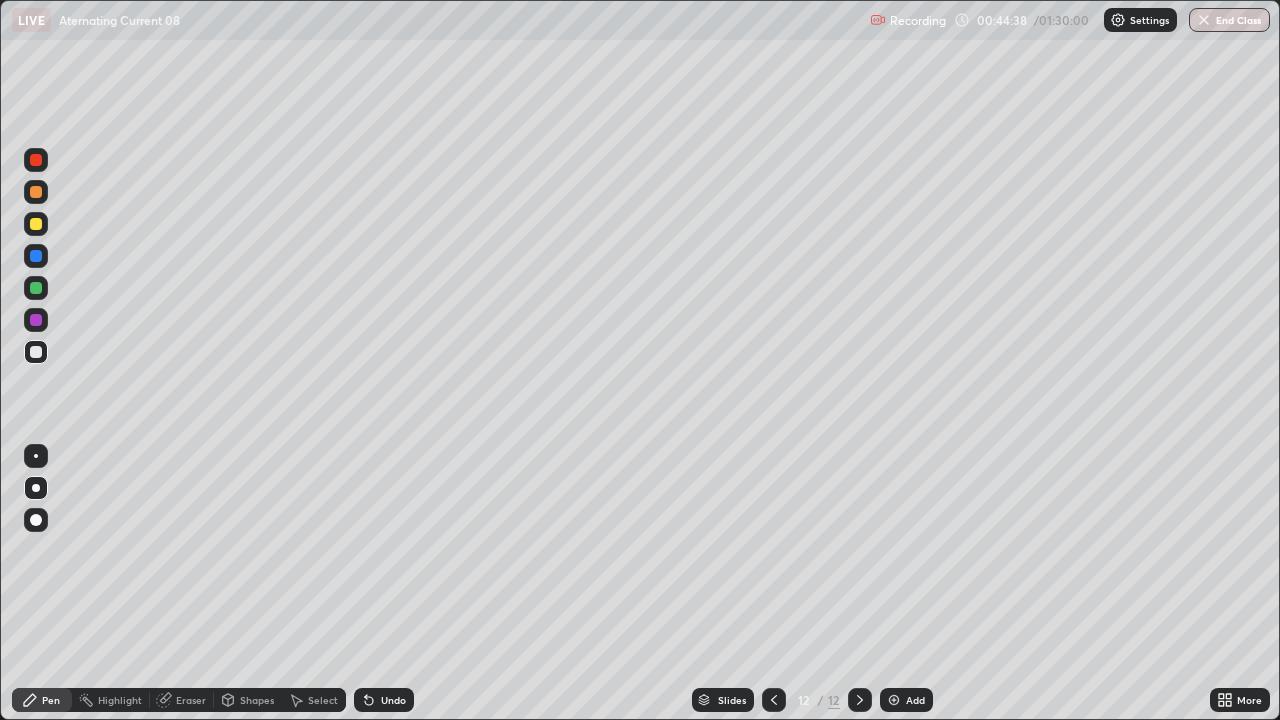 click at bounding box center (36, 224) 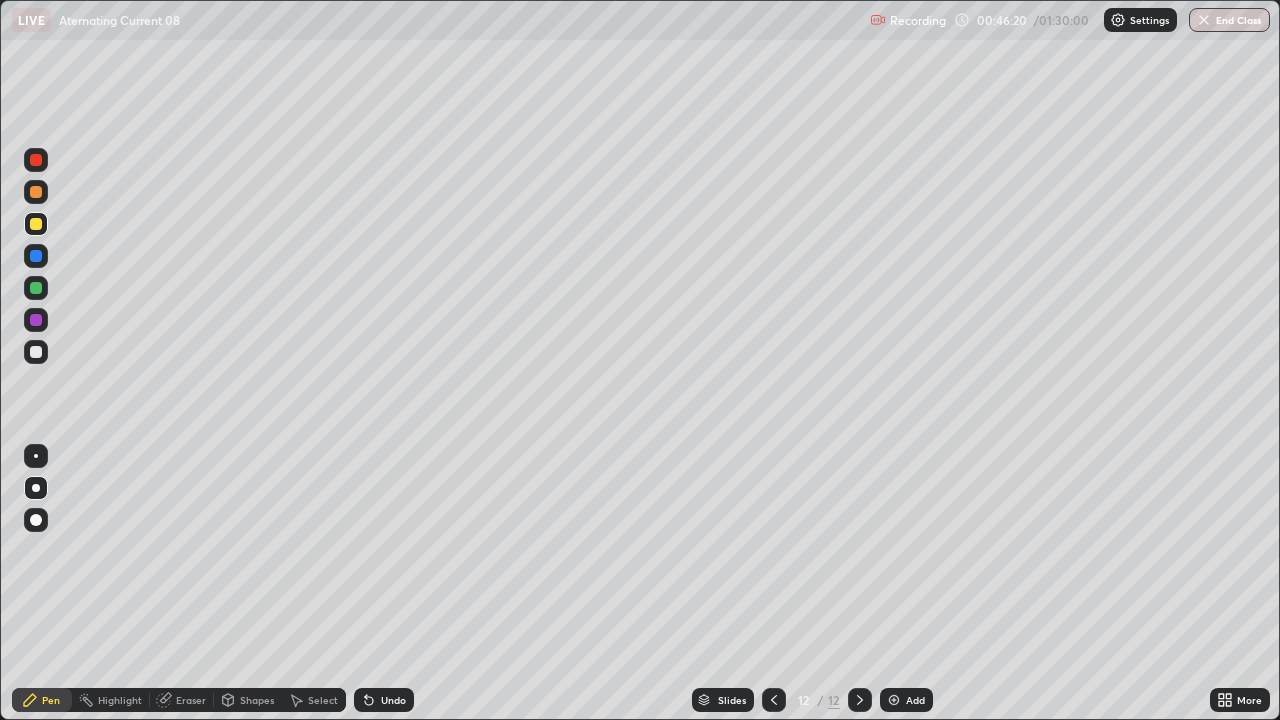 click on "Add" at bounding box center [915, 700] 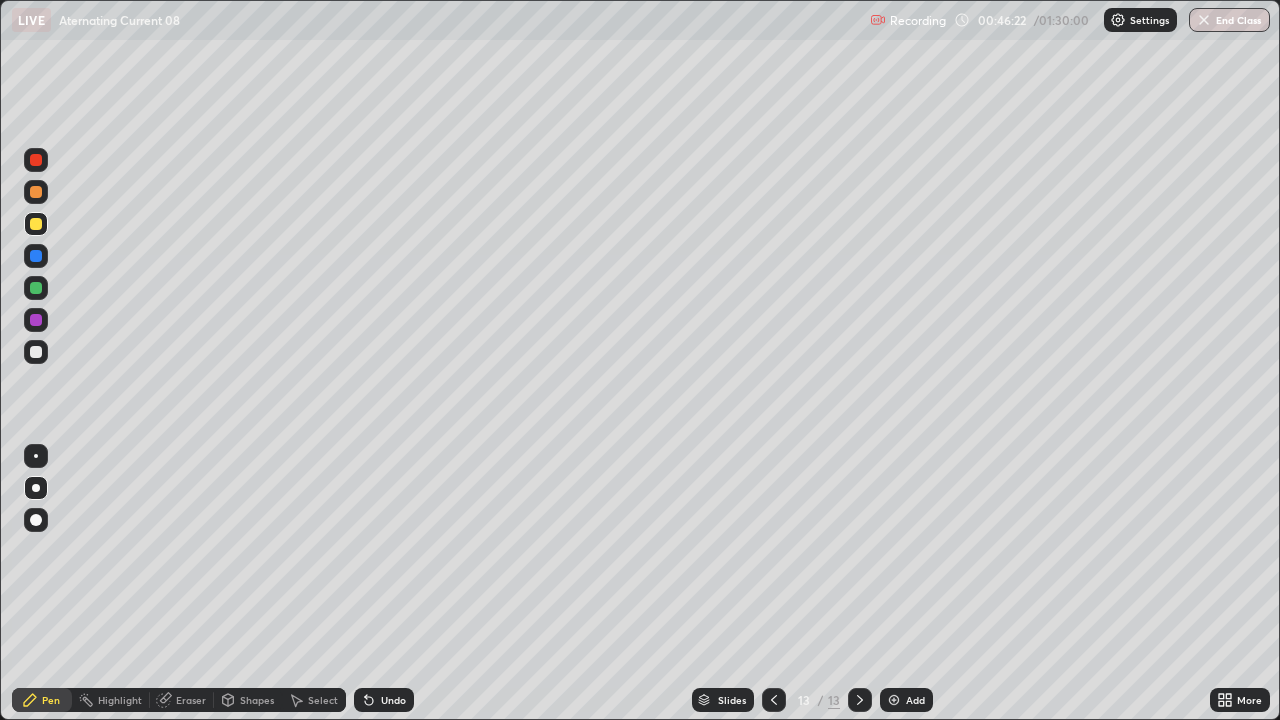 click at bounding box center (36, 288) 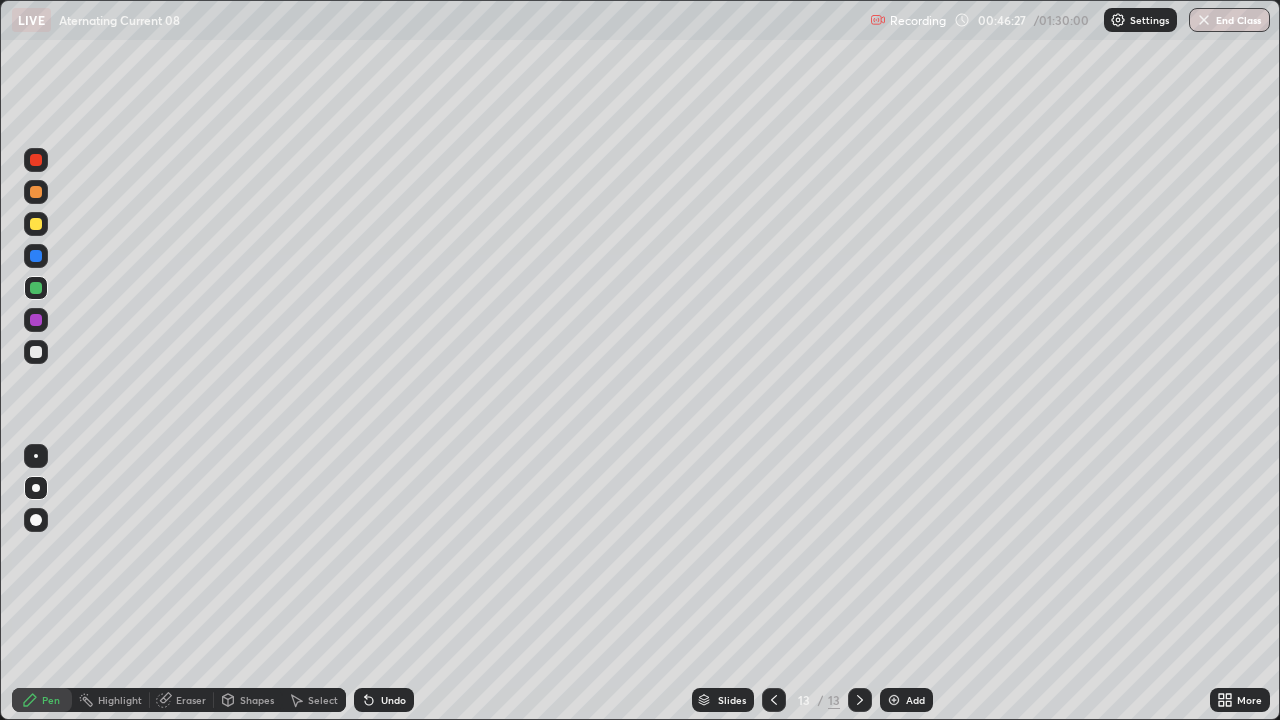 click at bounding box center [36, 224] 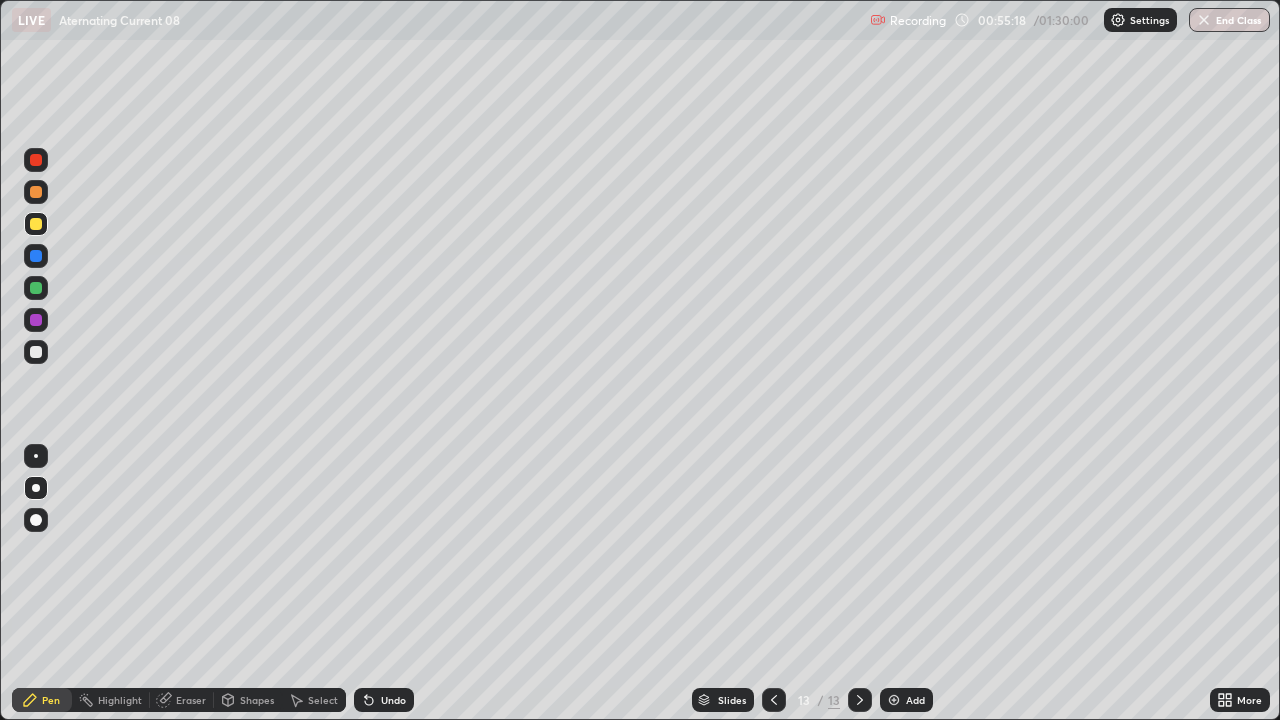 click at bounding box center (894, 700) 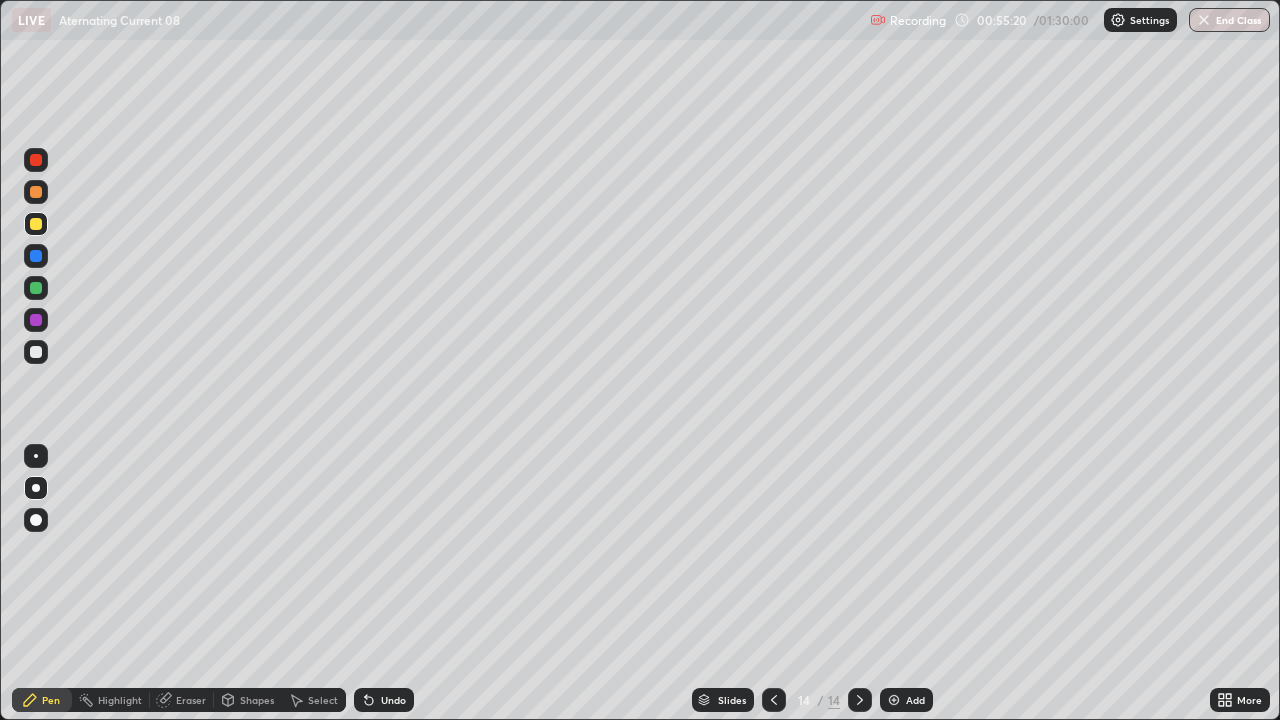 click 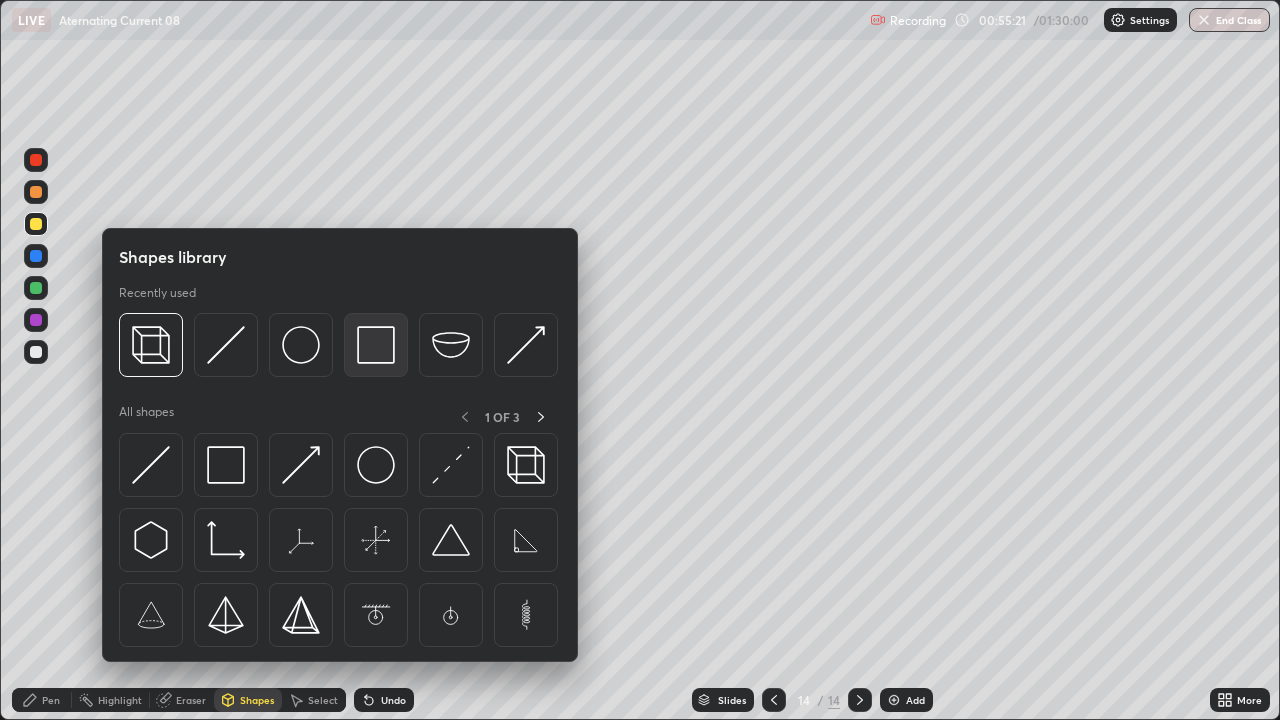 click at bounding box center (376, 345) 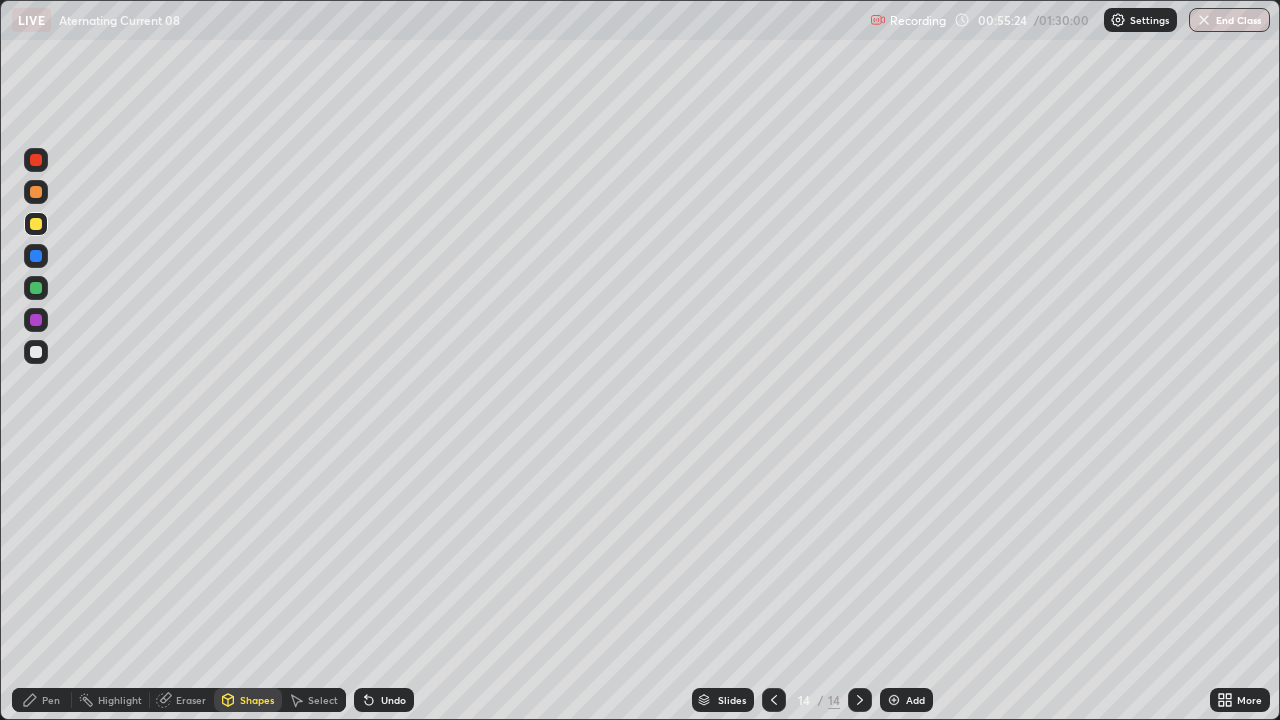 click at bounding box center (36, 256) 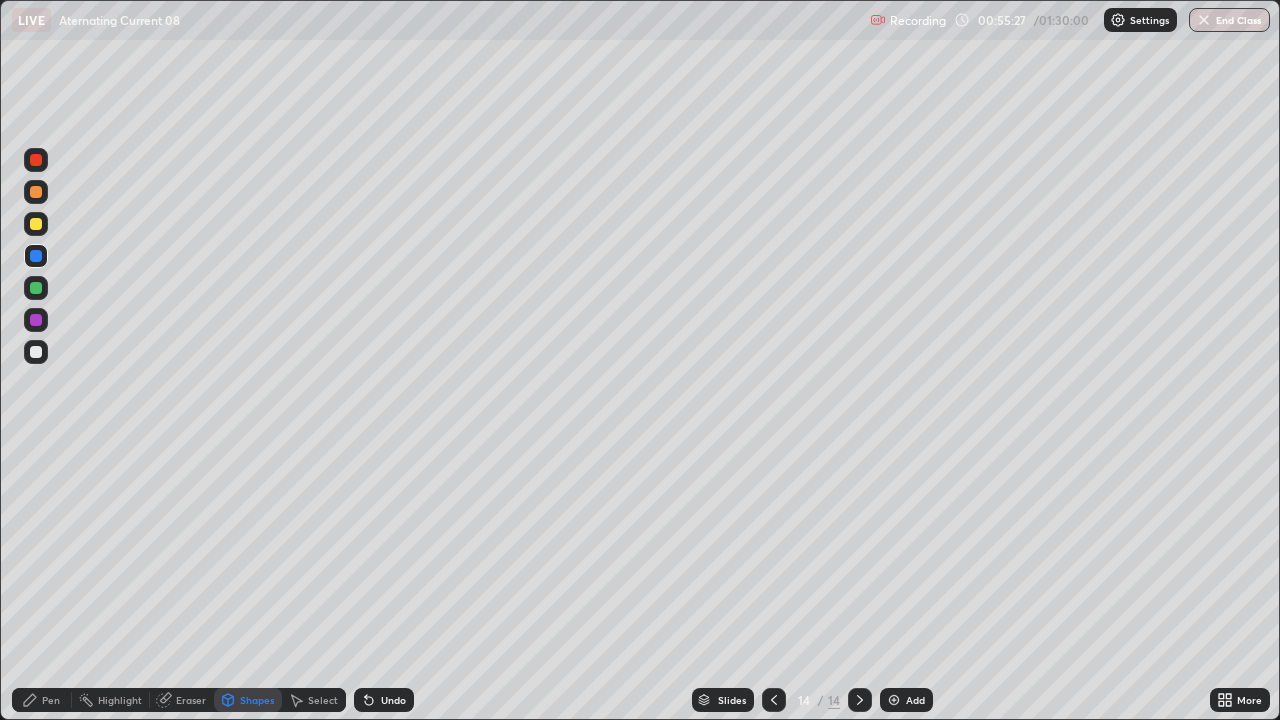 click on "Pen" at bounding box center (51, 700) 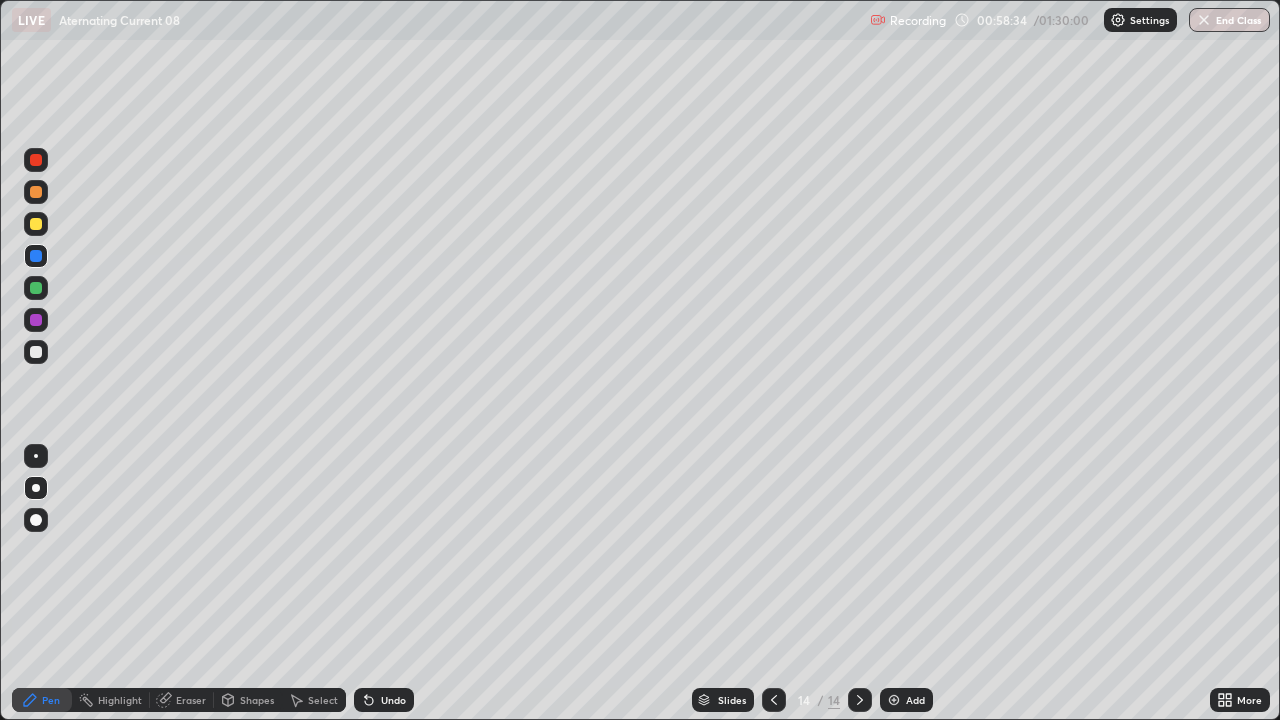 click on "Select" at bounding box center (314, 700) 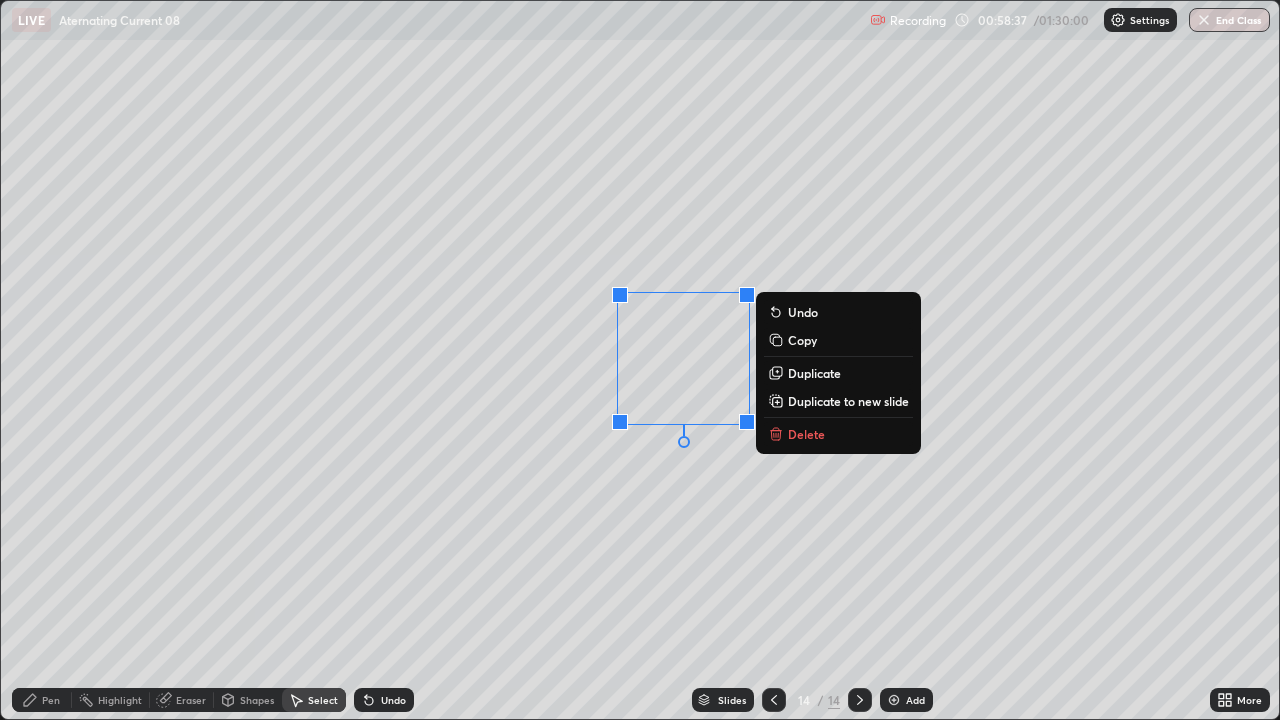 click on "0 ° Undo Copy Duplicate Duplicate to new slide Delete" at bounding box center (640, 360) 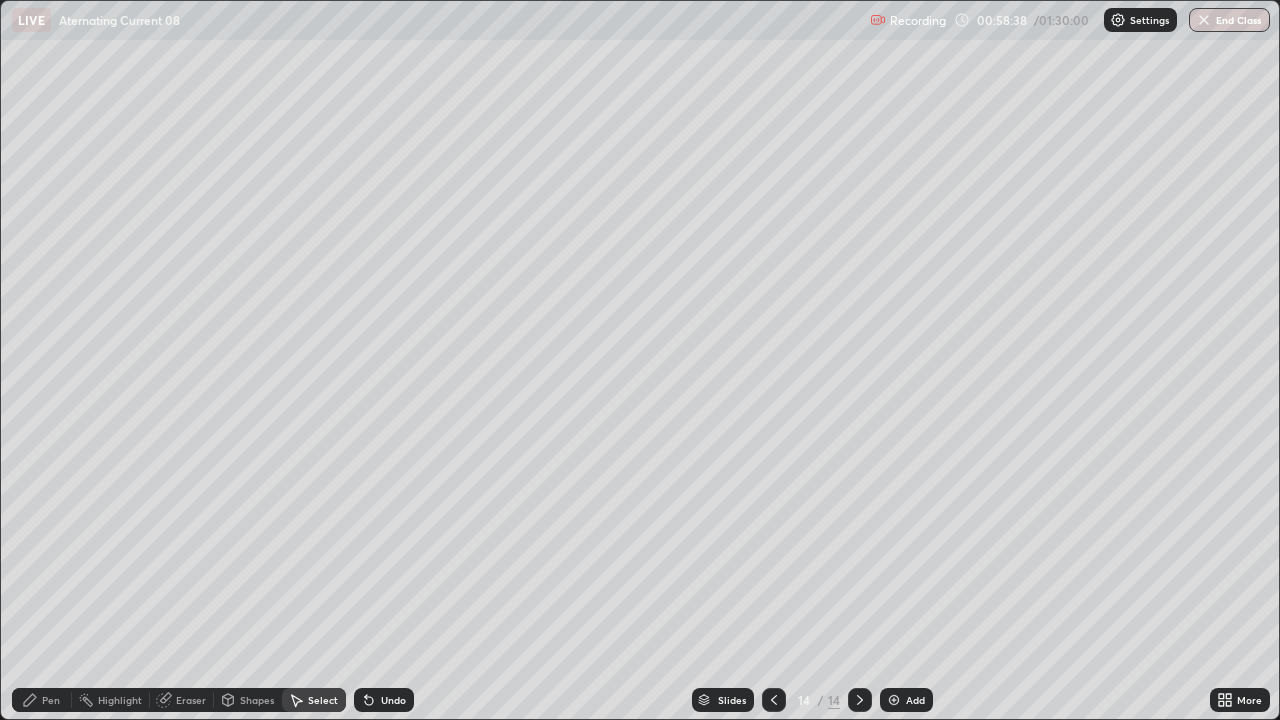 click on "Pen" at bounding box center (42, 700) 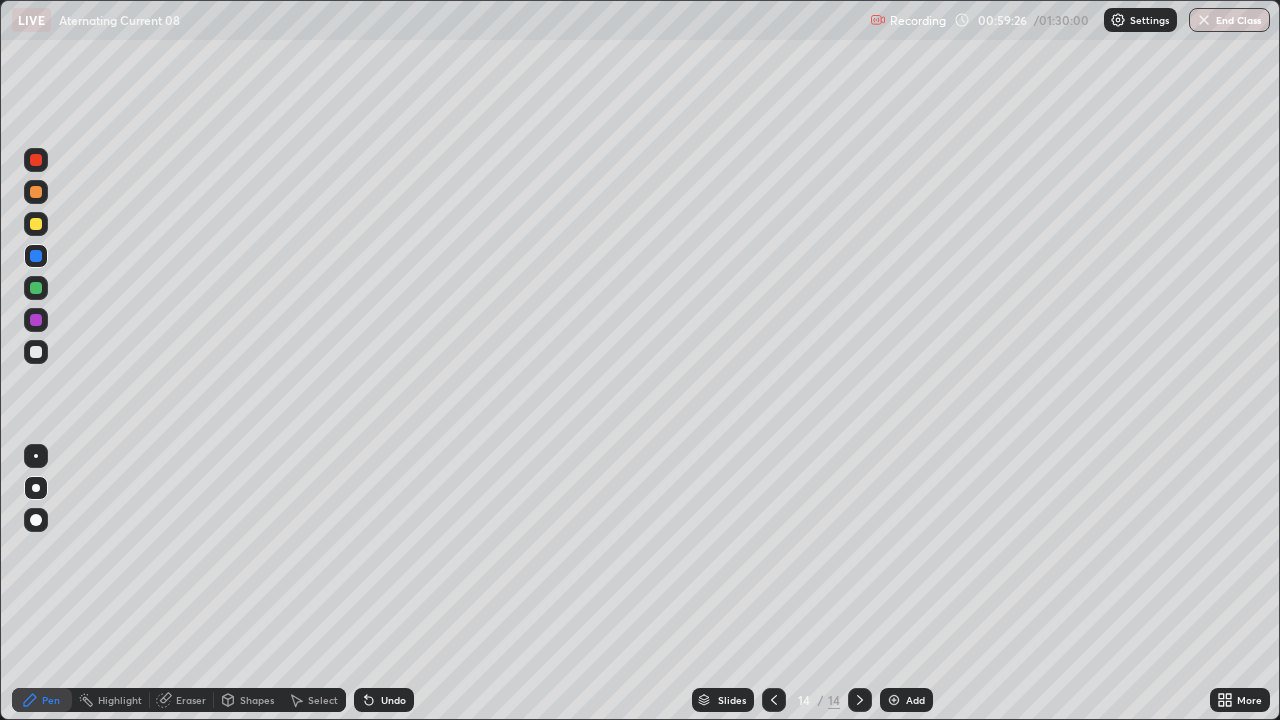 click at bounding box center [36, 224] 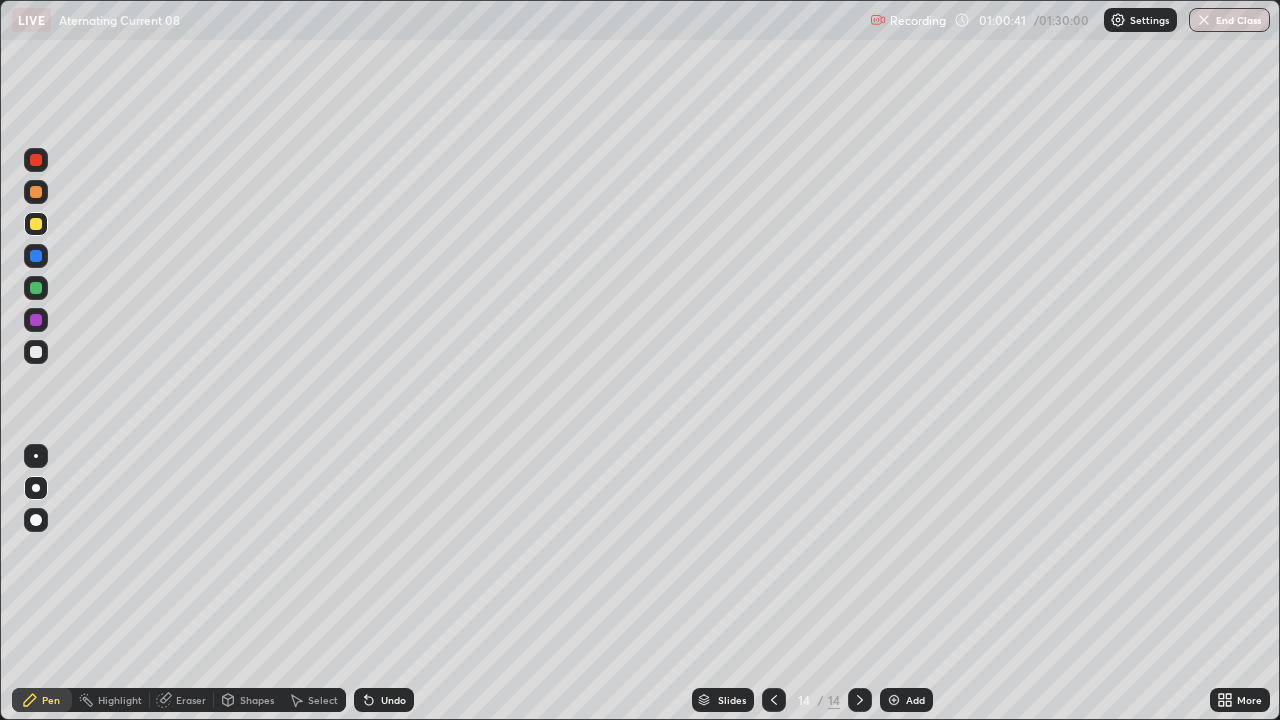 click on "Select" at bounding box center (323, 700) 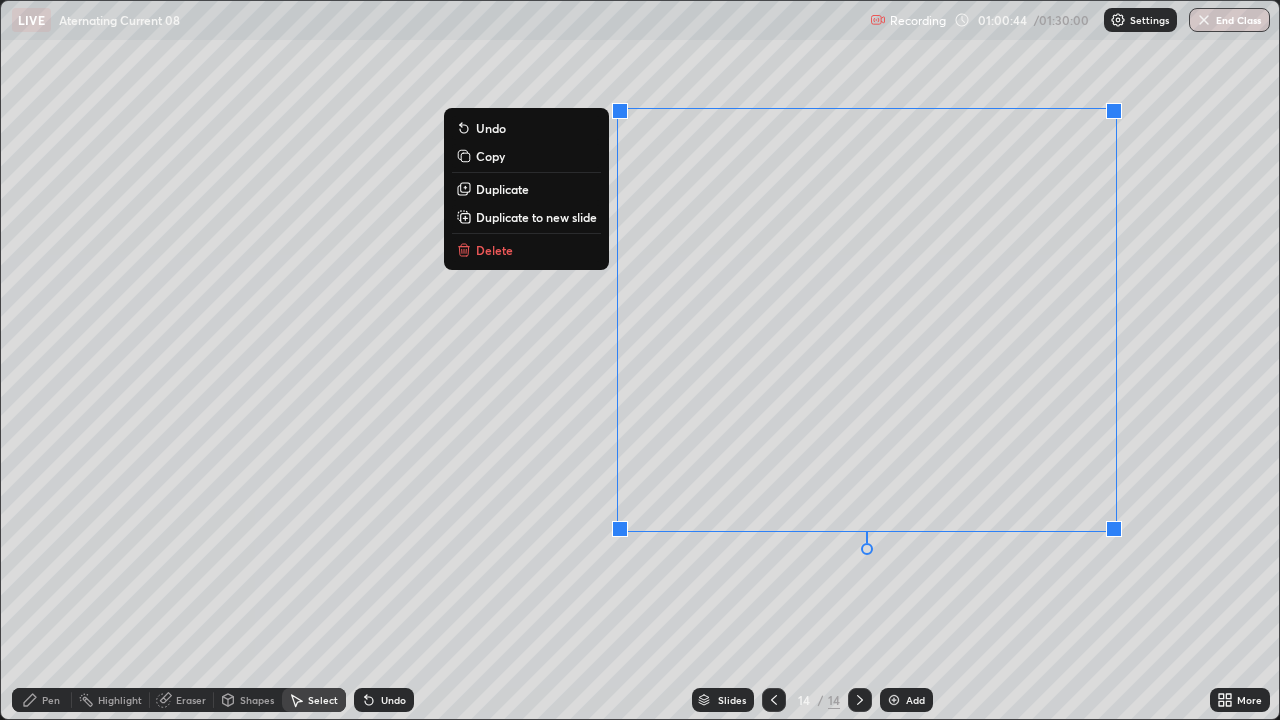 click on "Duplicate to new slide" at bounding box center [536, 217] 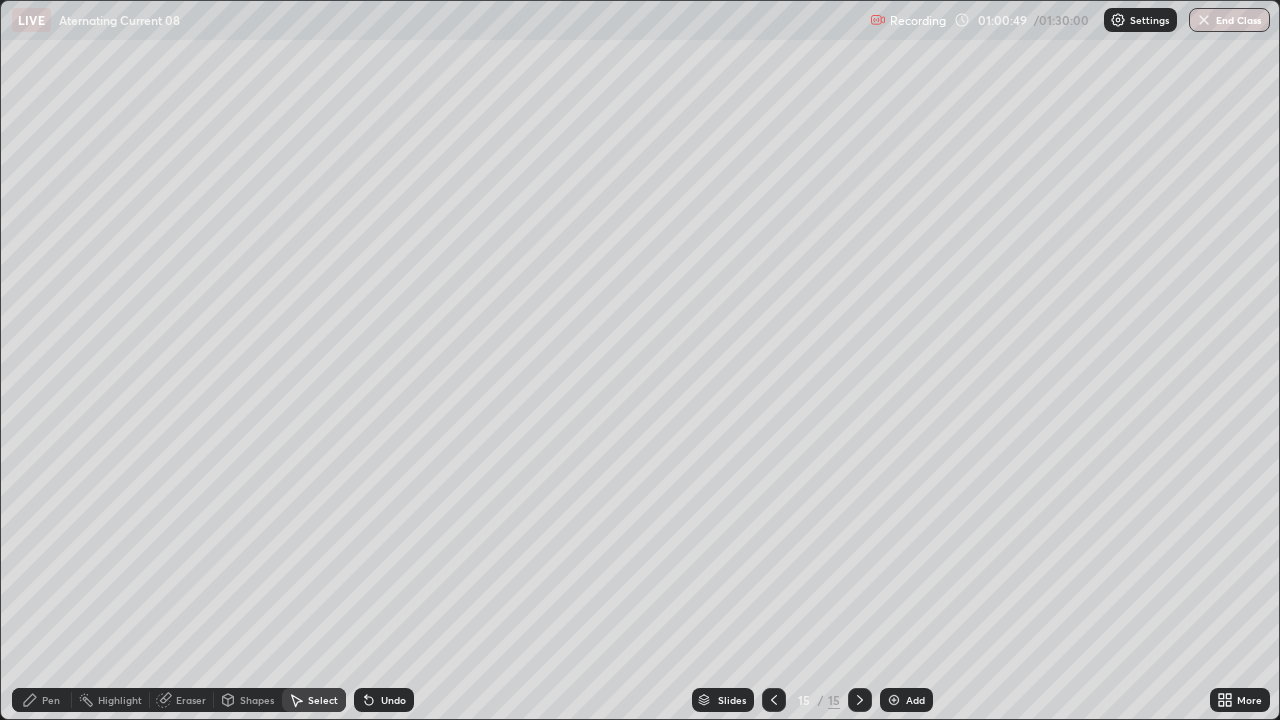 click on "0 ° Undo Copy Duplicate Duplicate to new slide Delete" at bounding box center [640, 360] 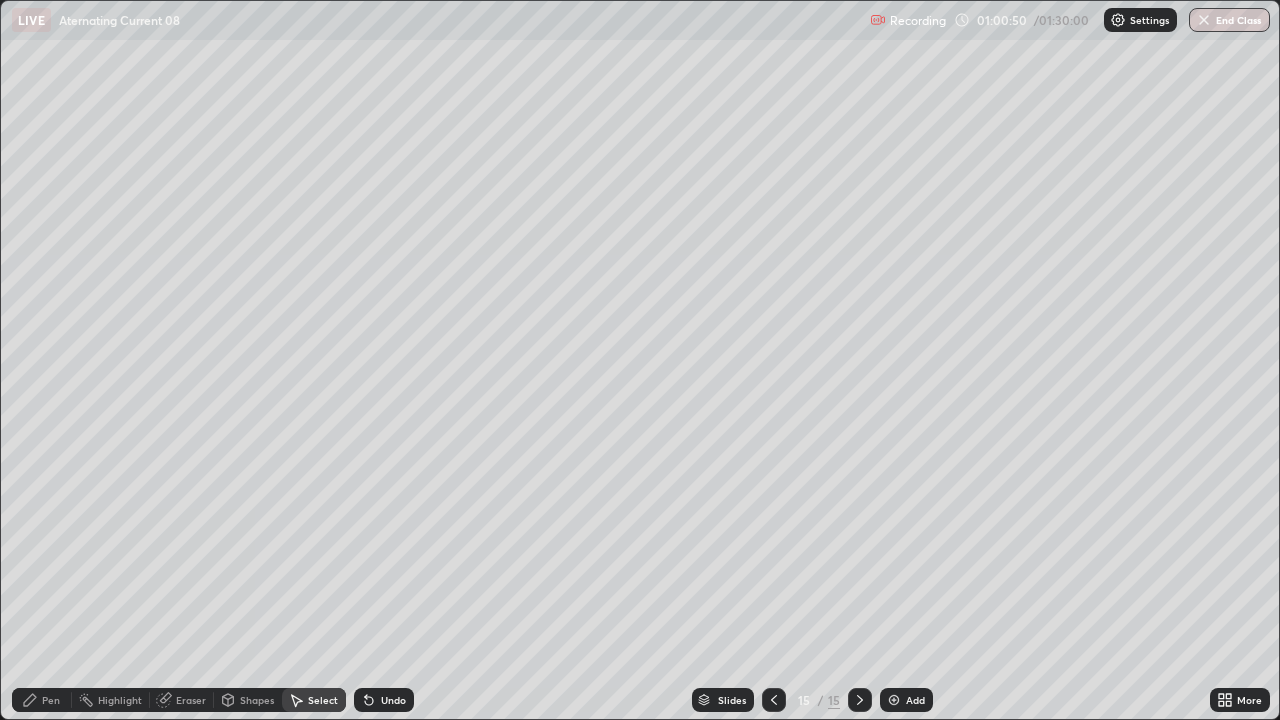 click on "0 ° Undo Copy Duplicate Duplicate to new slide Delete" at bounding box center [640, 360] 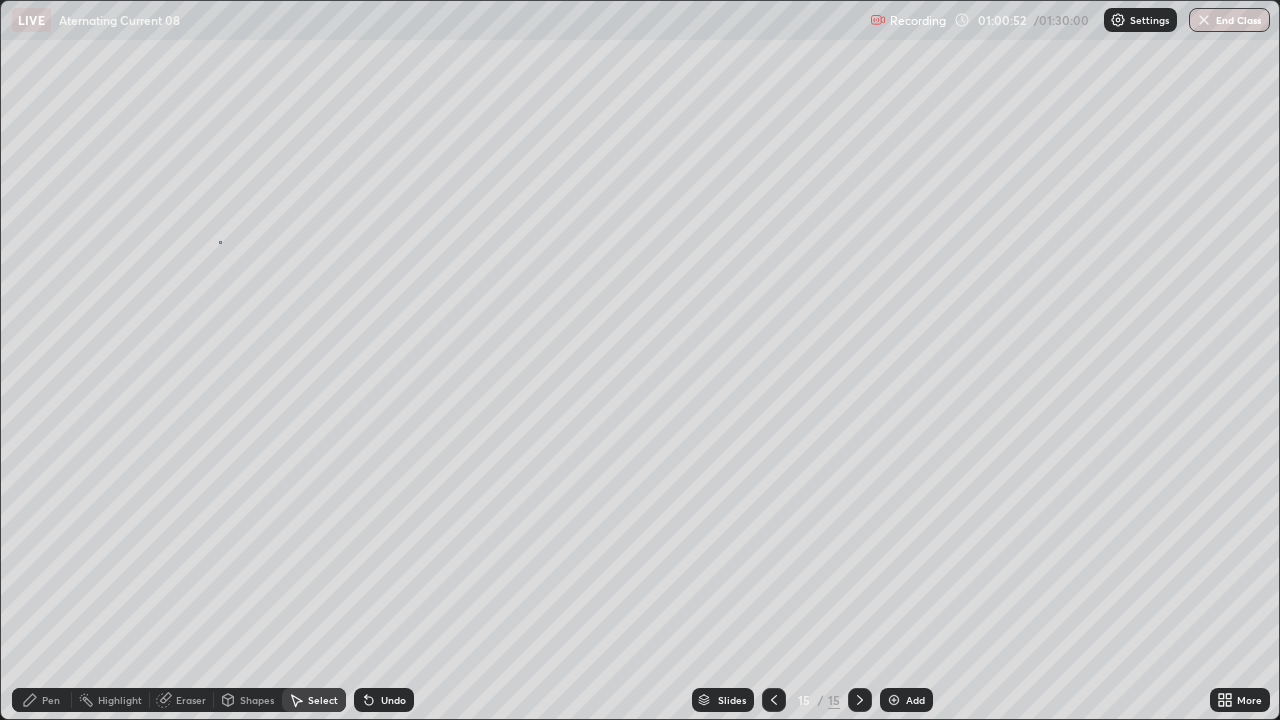 click on "0 ° Undo Copy Duplicate Duplicate to new slide Delete" at bounding box center (640, 360) 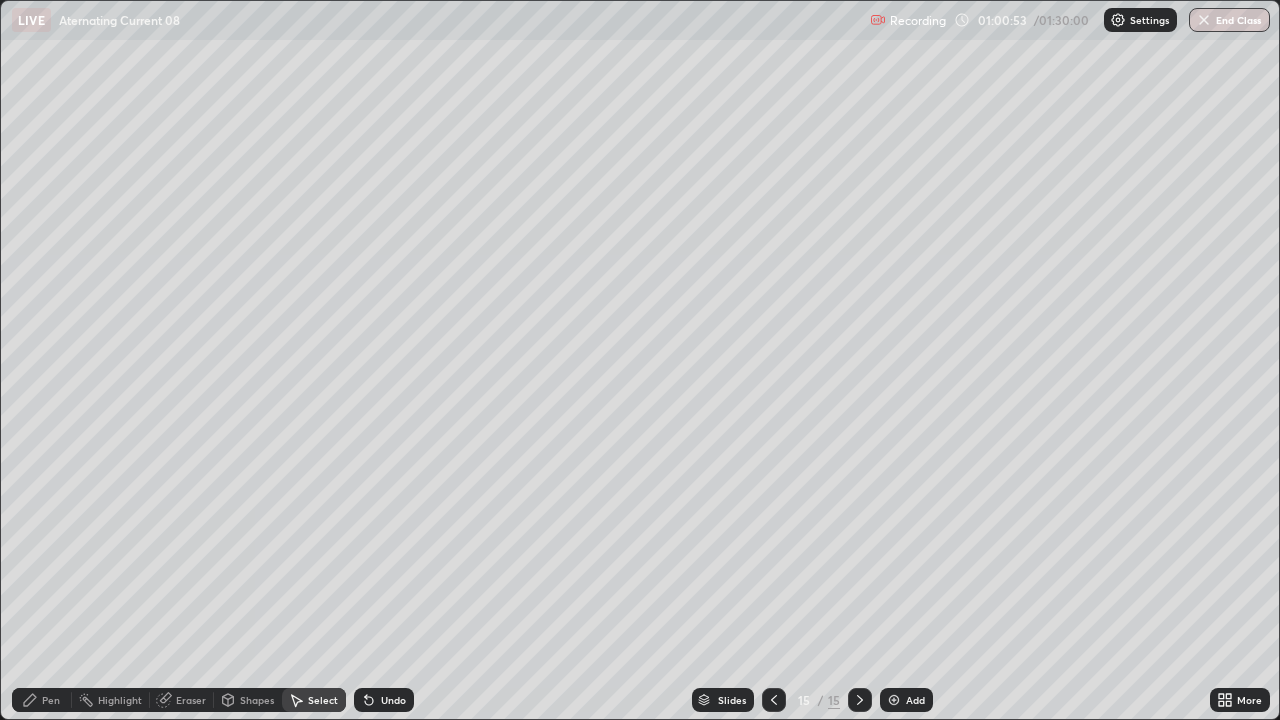 click on "Pen" at bounding box center (42, 700) 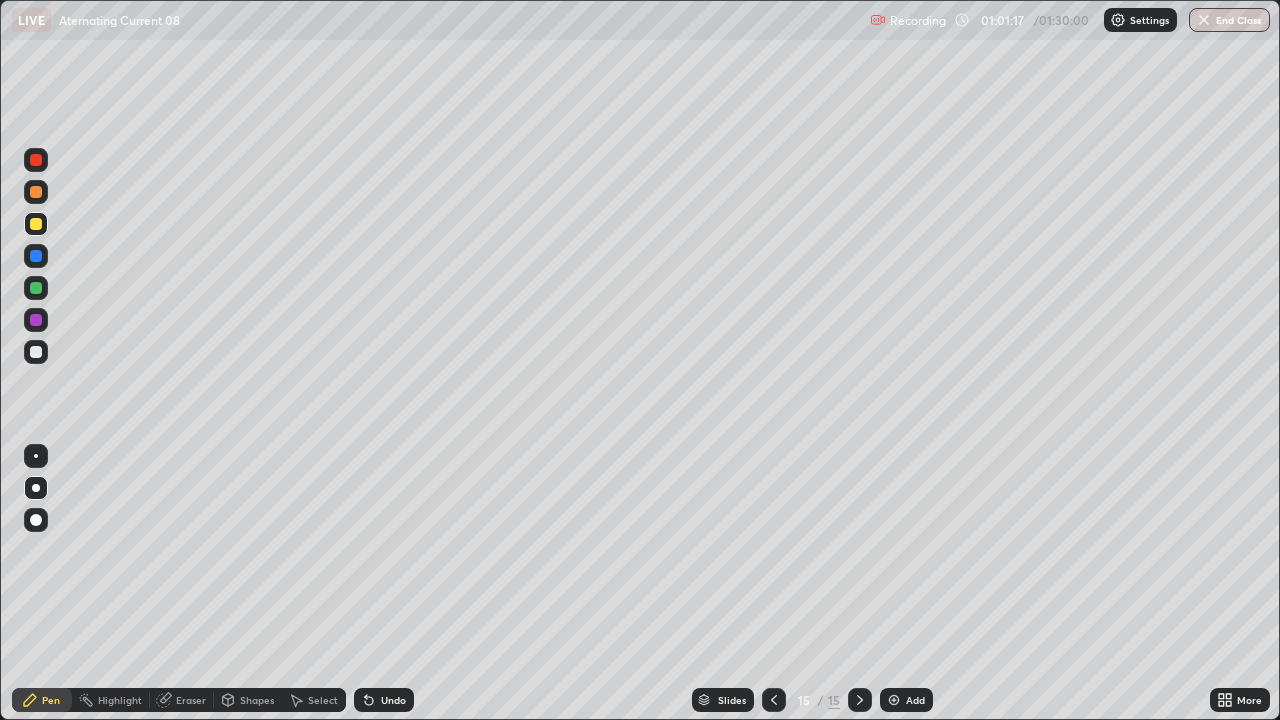 click on "Undo" at bounding box center [393, 700] 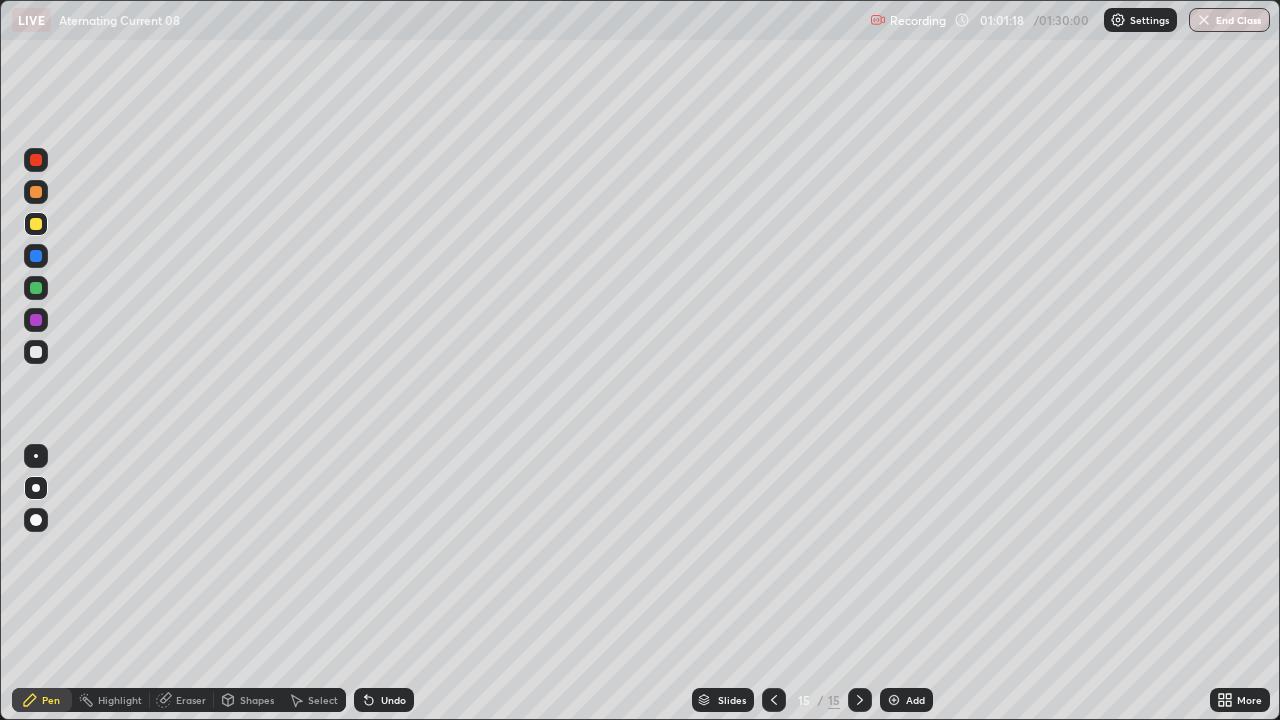 click on "Undo" at bounding box center (393, 700) 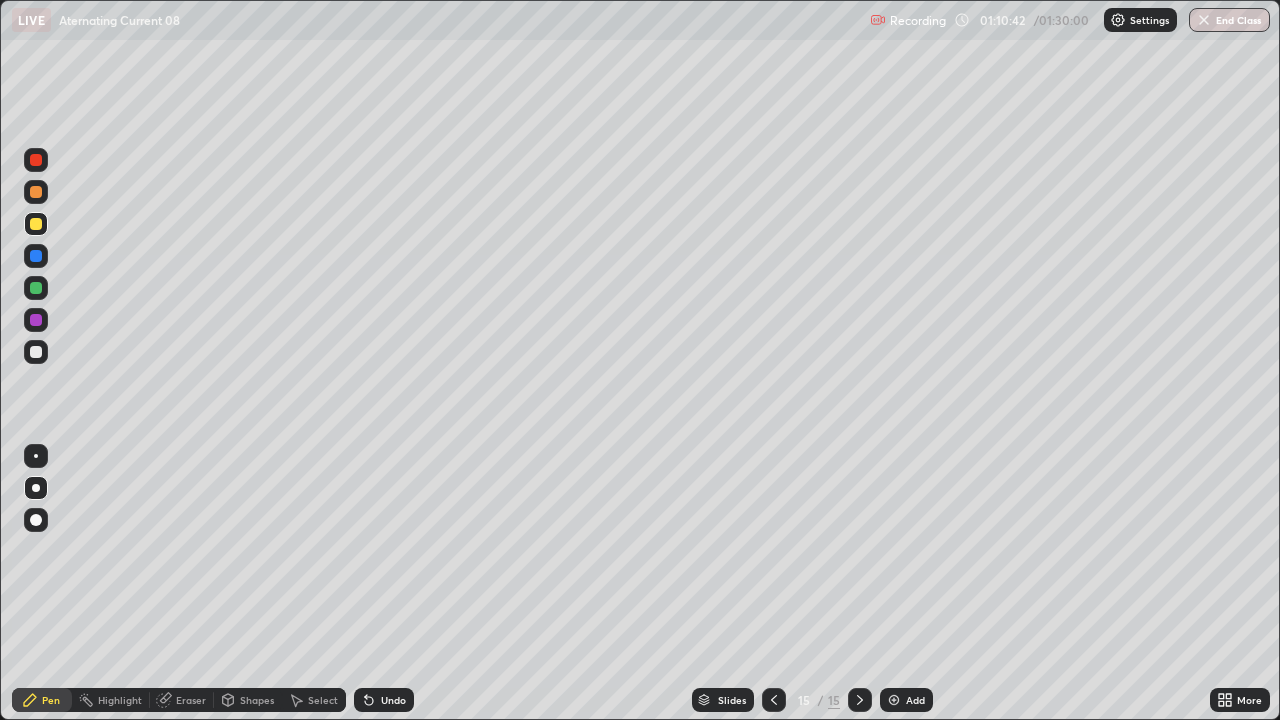 click 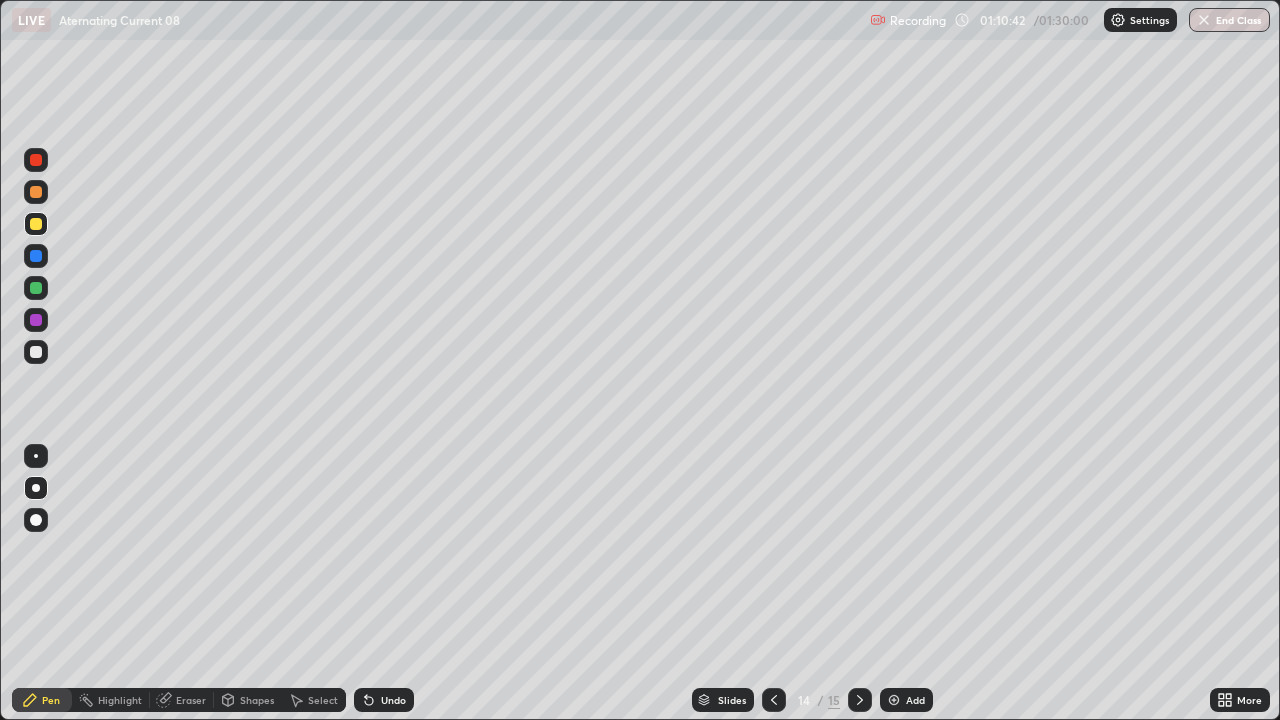 click 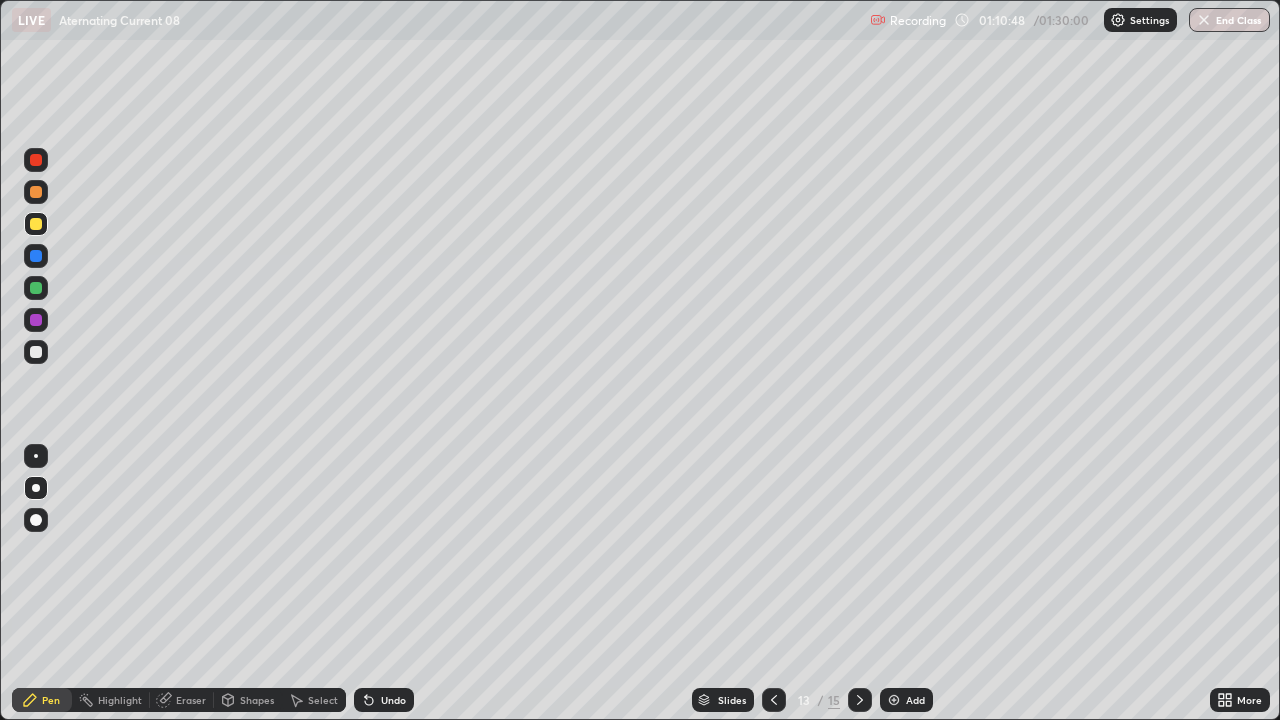 click on "Undo" at bounding box center [393, 700] 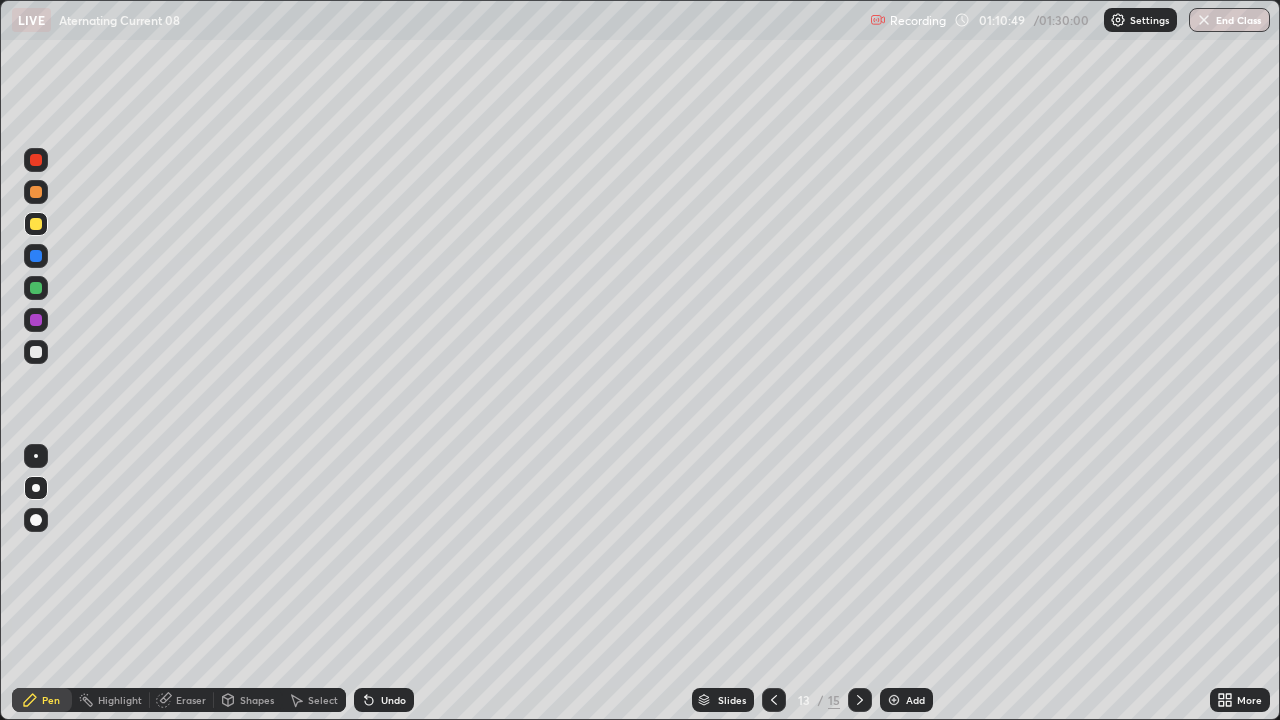 click on "Undo" at bounding box center (384, 700) 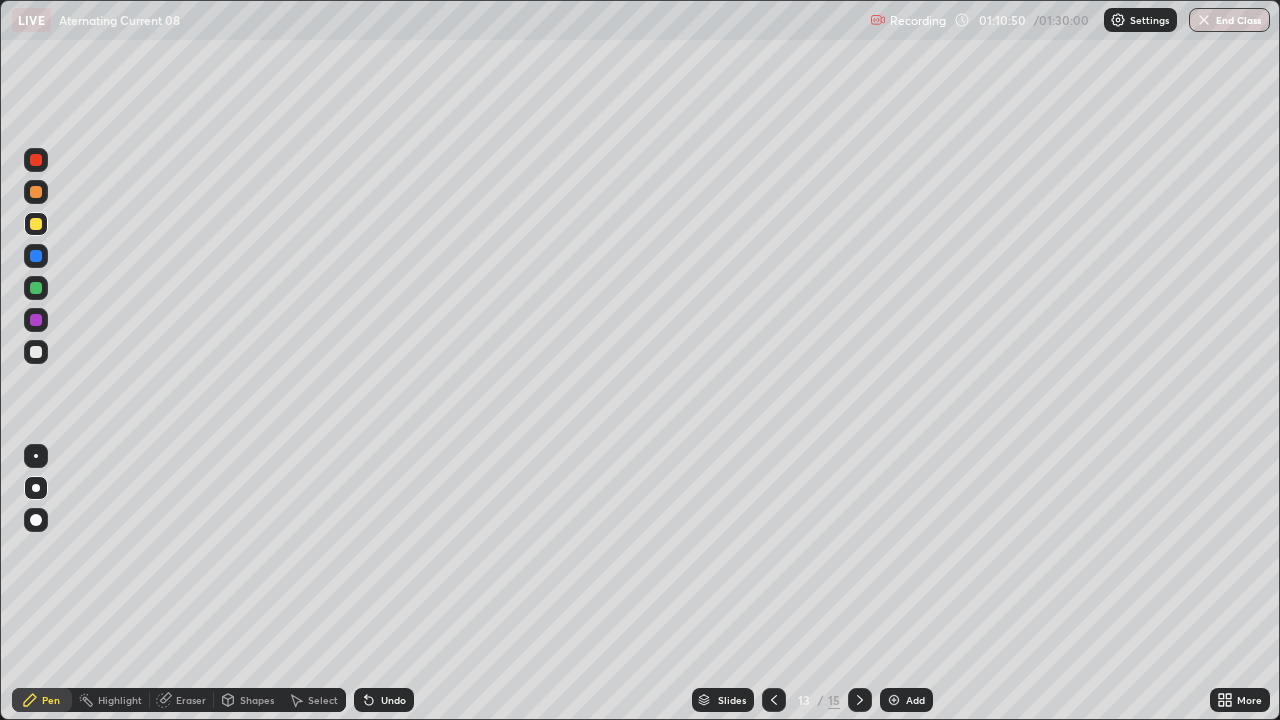 click on "Undo" at bounding box center [393, 700] 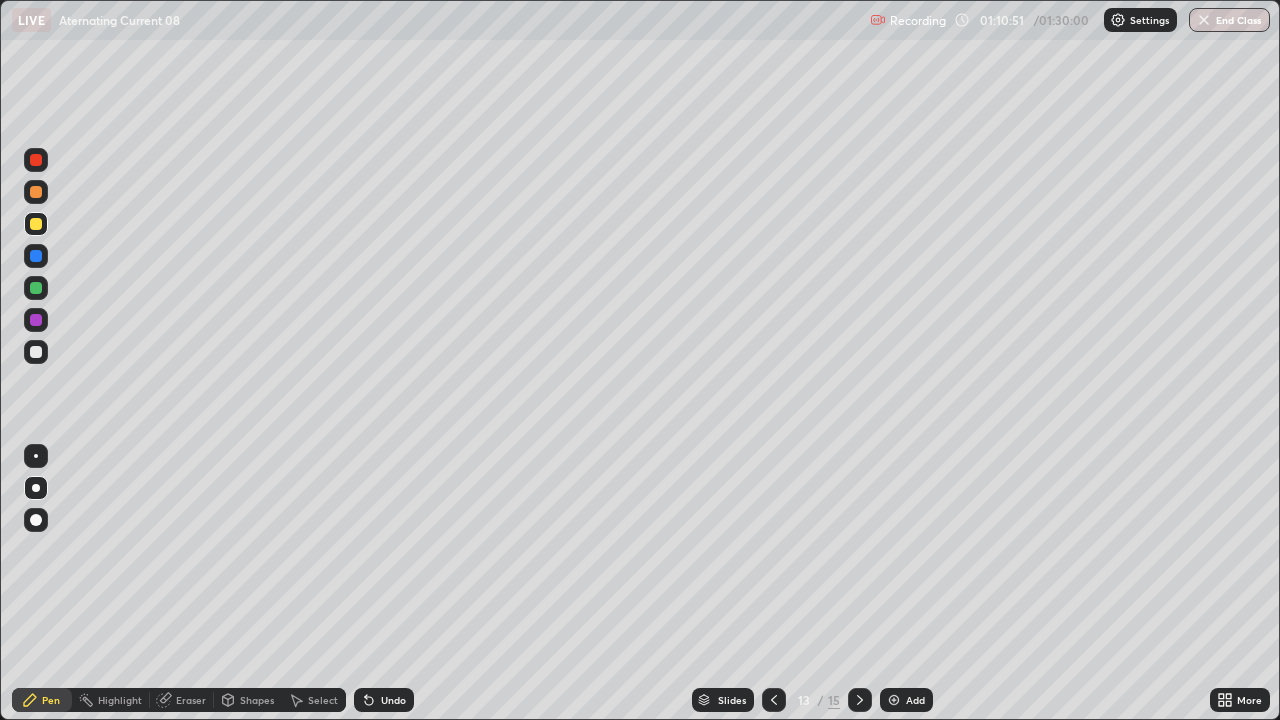 click on "Undo" at bounding box center (393, 700) 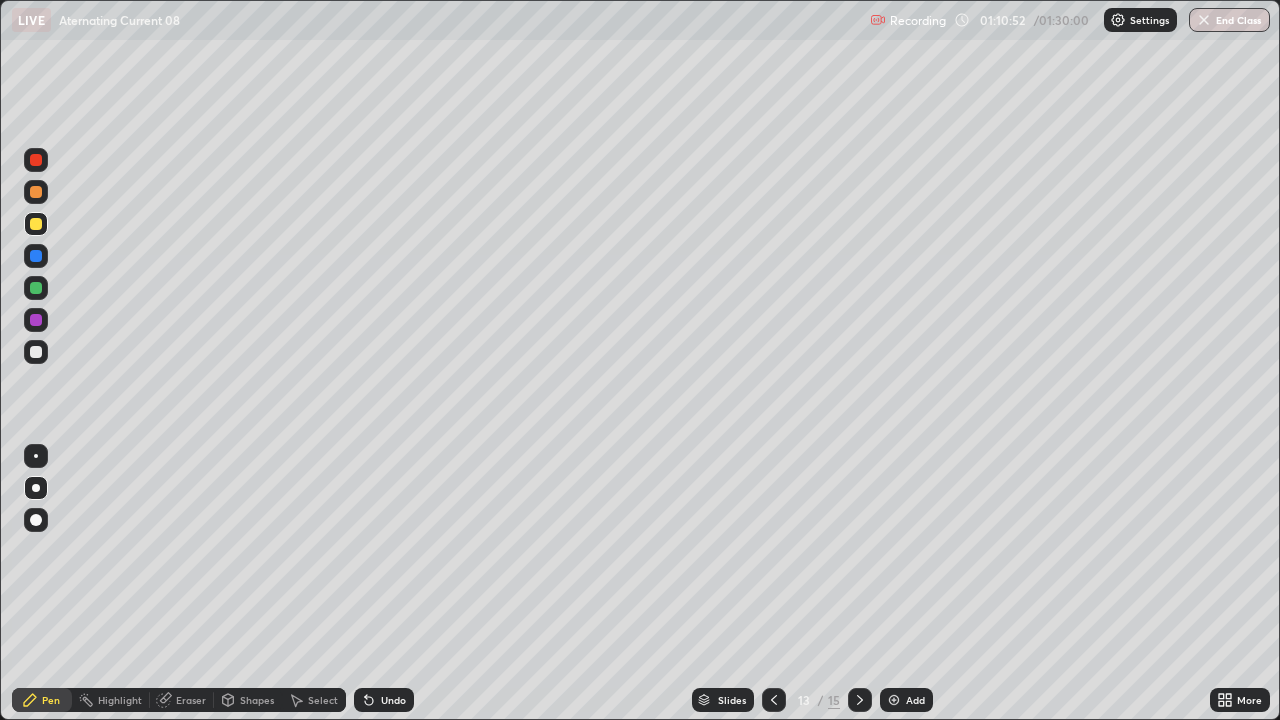 click on "Undo" at bounding box center [393, 700] 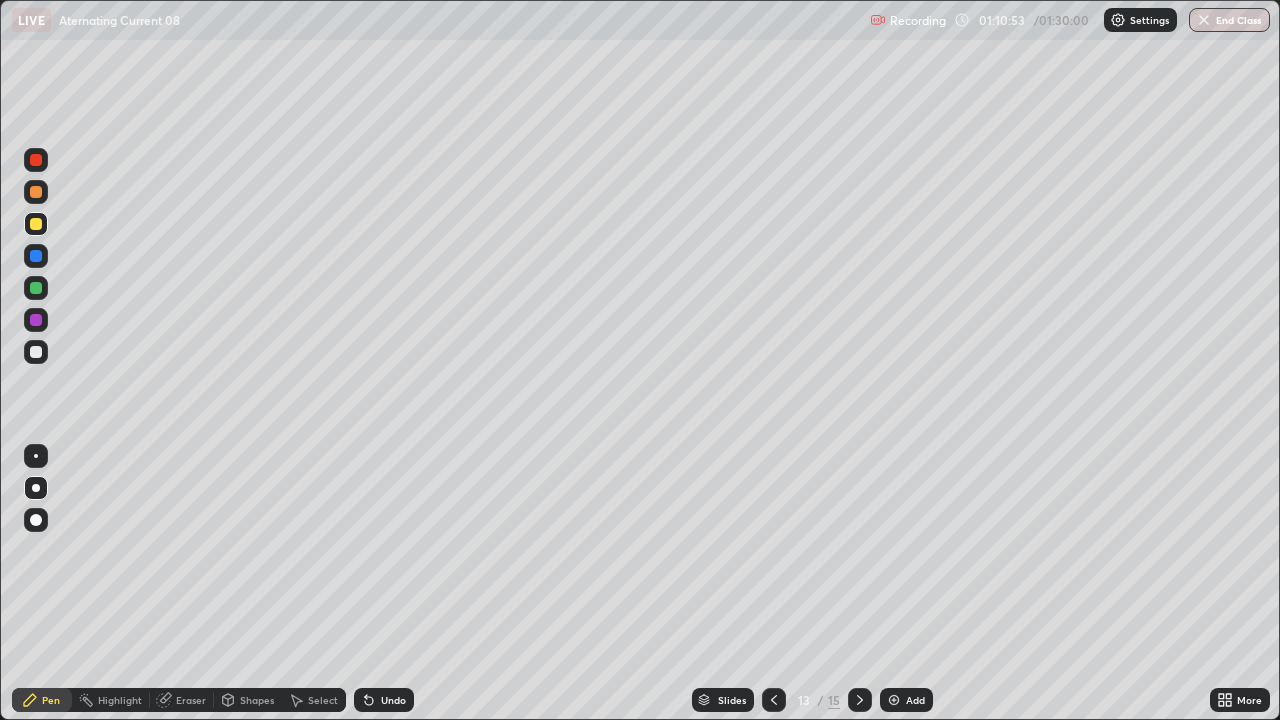 click on "Undo" at bounding box center [384, 700] 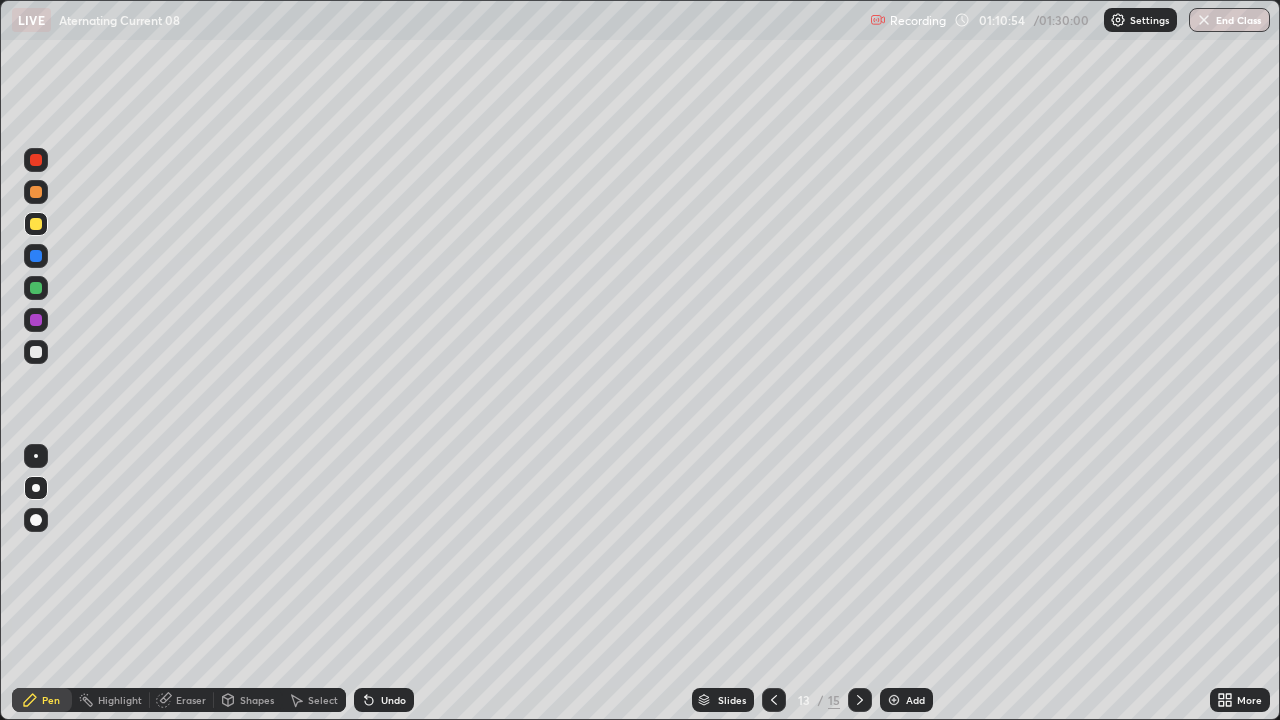 click on "Undo" at bounding box center [384, 700] 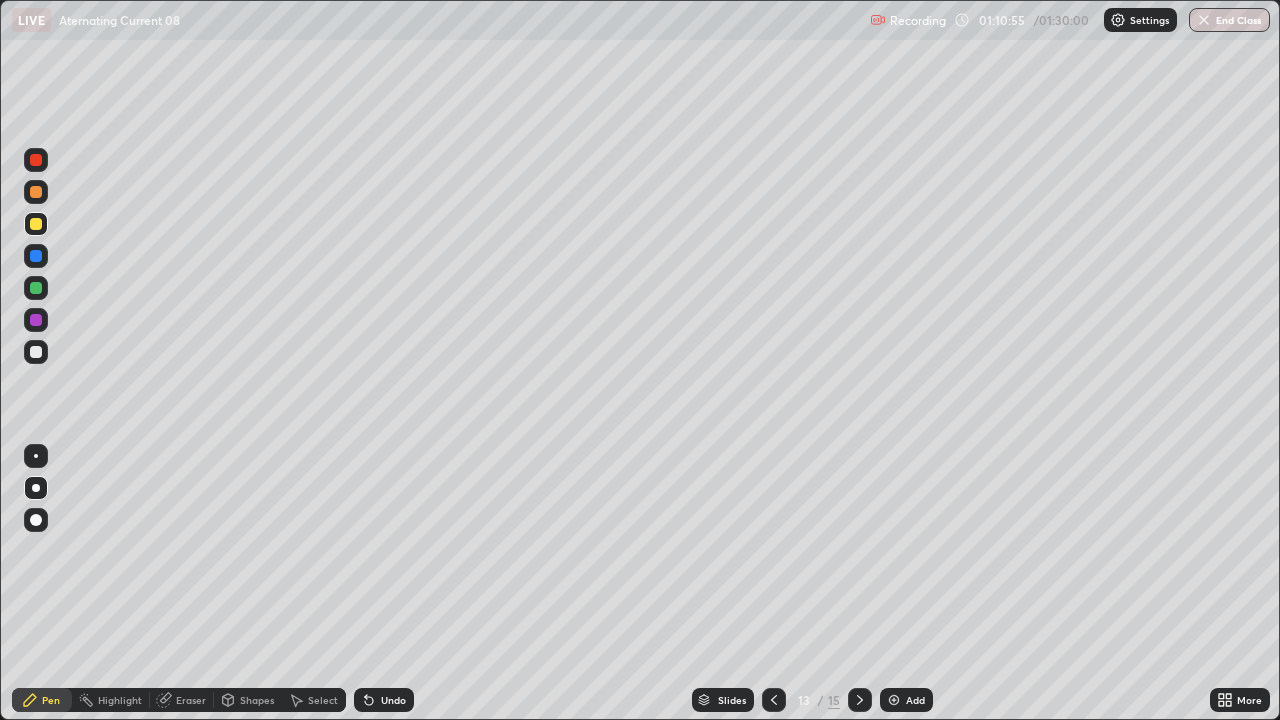 click on "Undo" at bounding box center [384, 700] 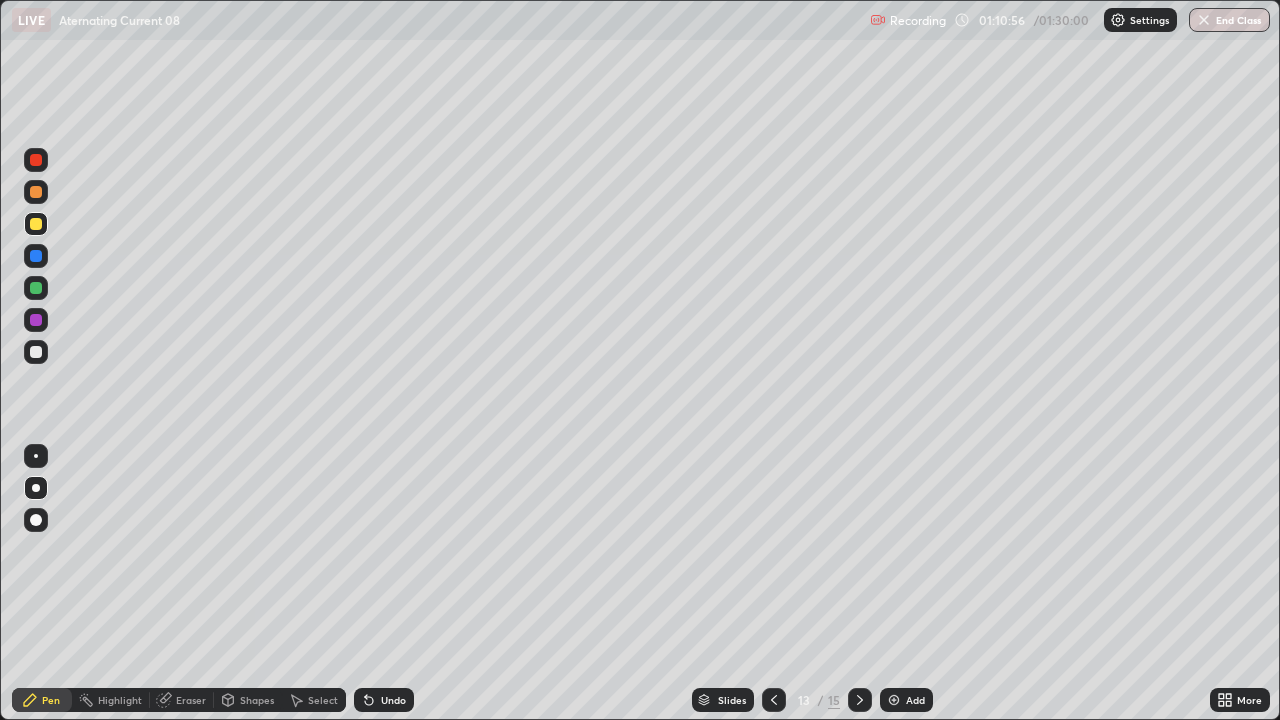 click on "Select" at bounding box center (314, 700) 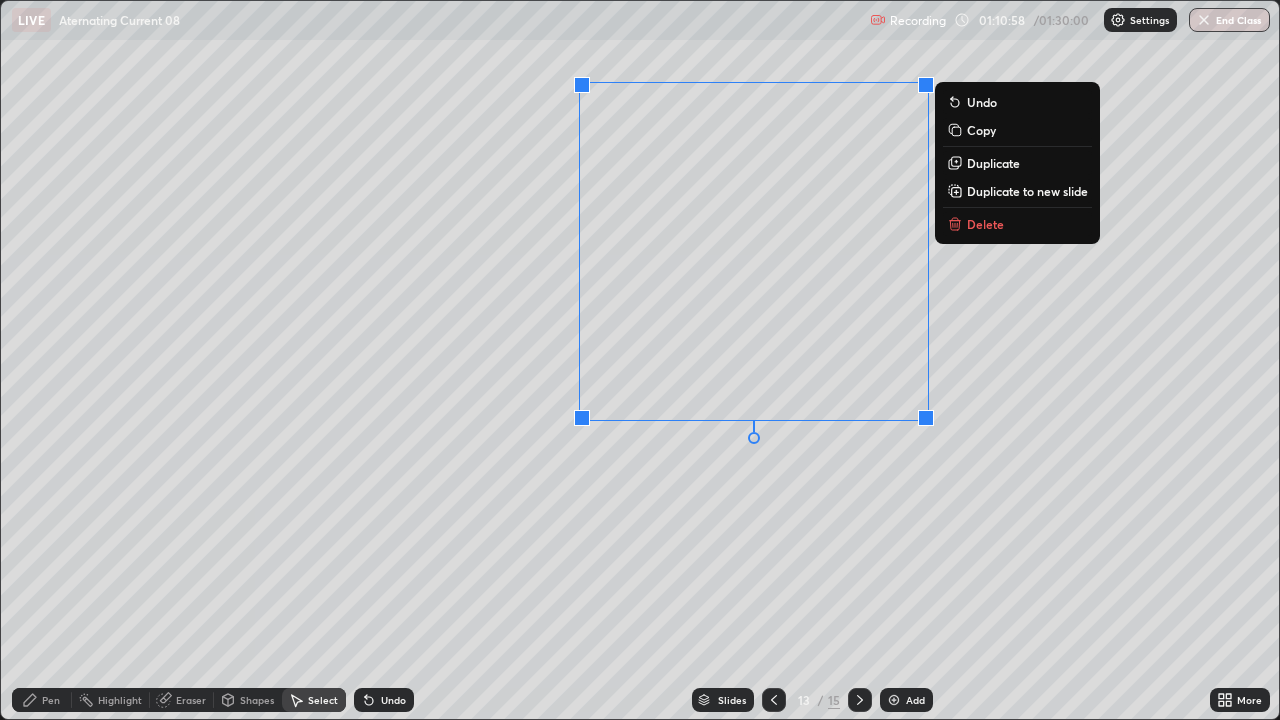 click on "Delete" at bounding box center (985, 224) 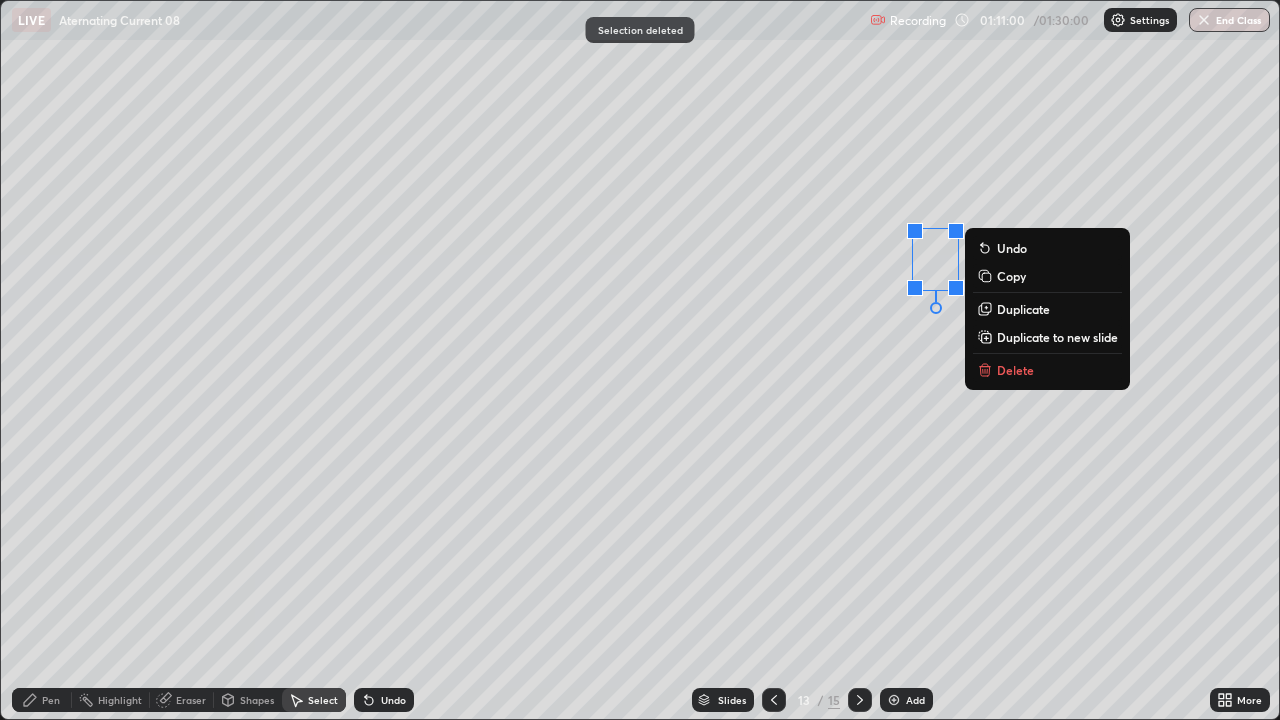 click on "Delete" at bounding box center [1015, 370] 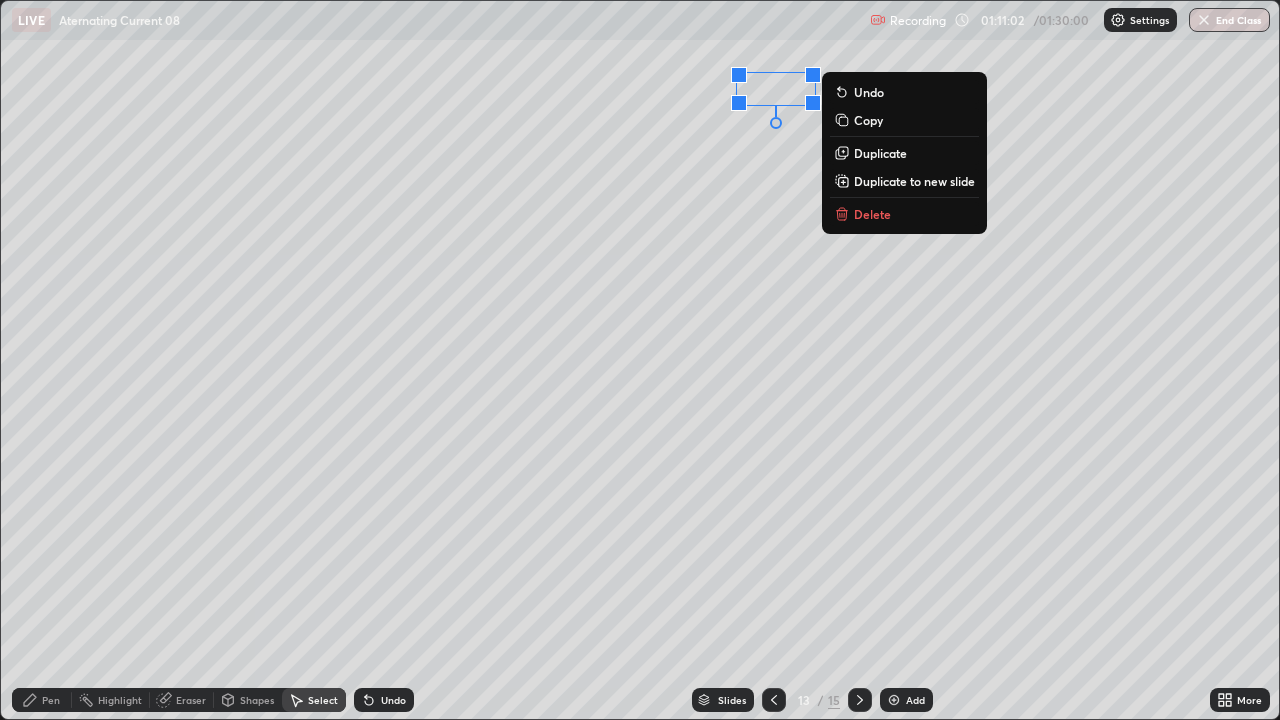 click on "Delete" at bounding box center (872, 214) 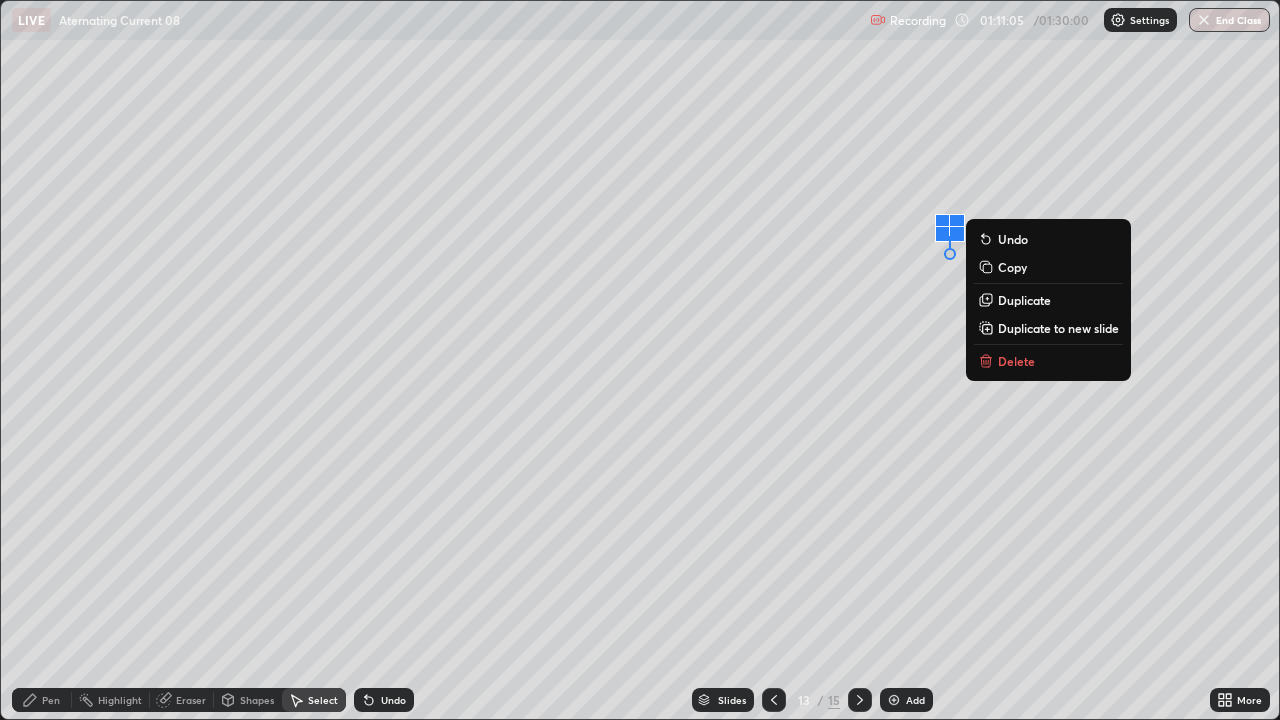 click on "Delete" at bounding box center (1016, 361) 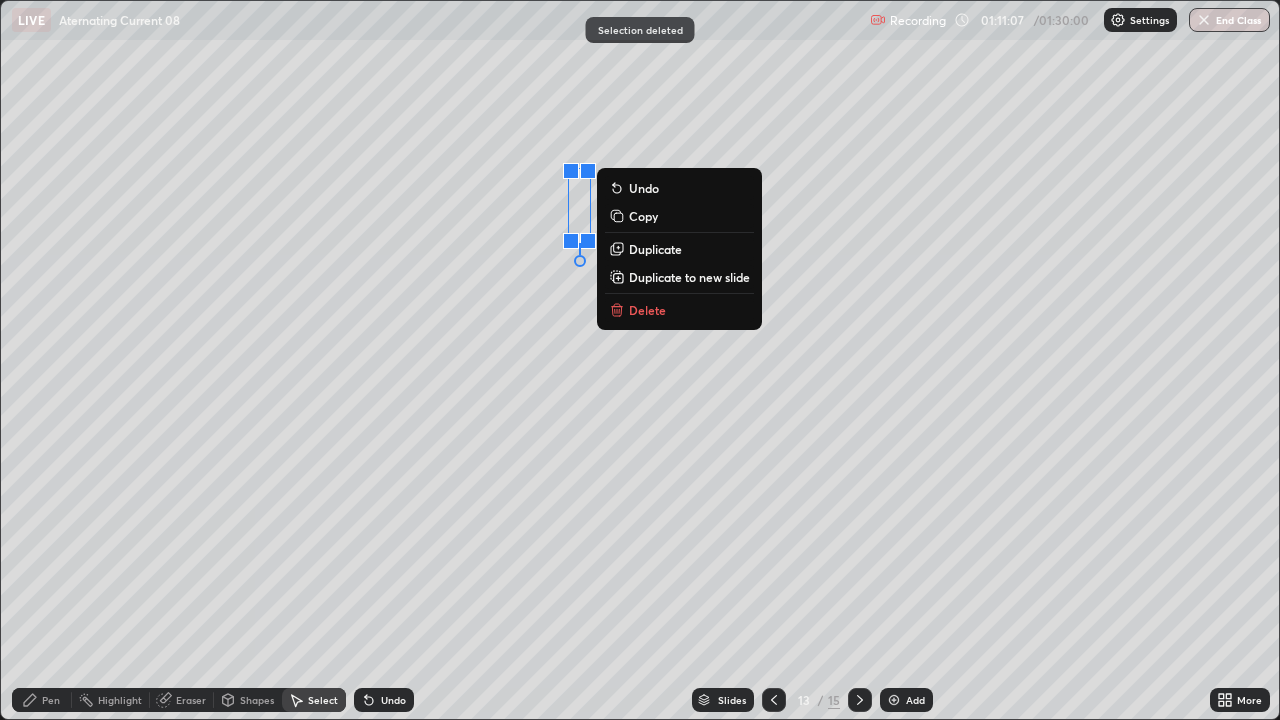 click on "Delete" at bounding box center [679, 310] 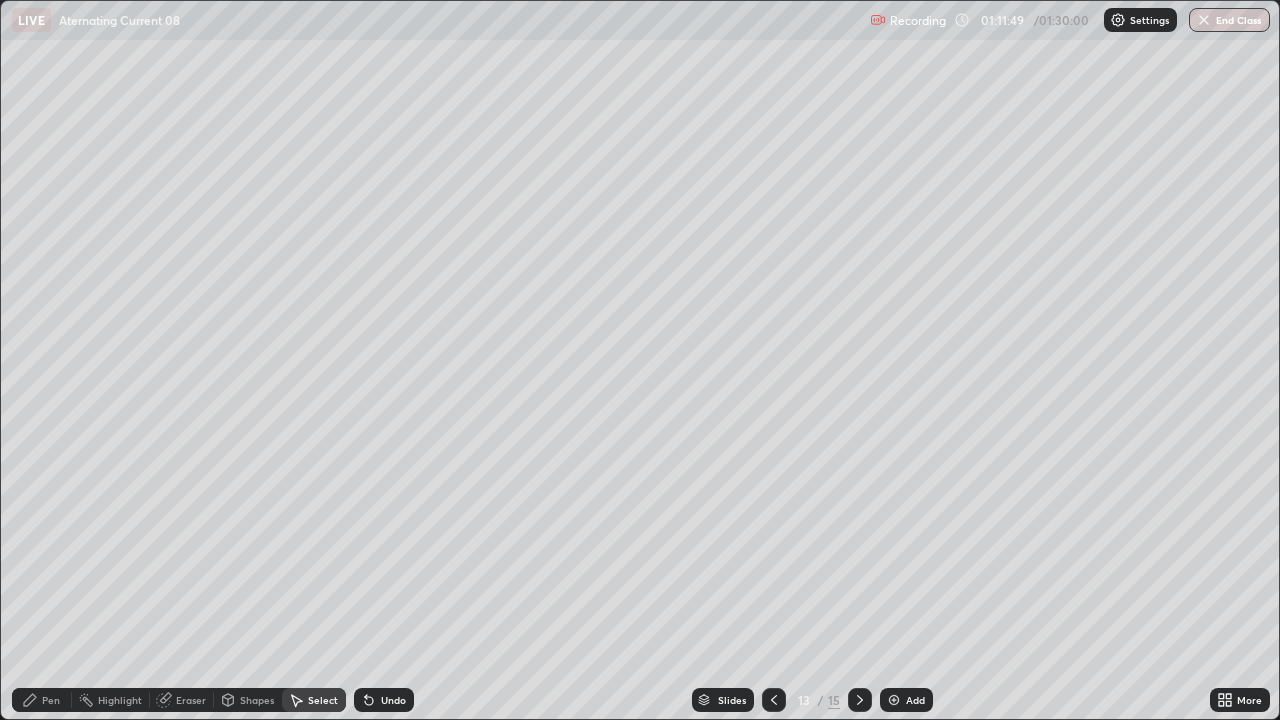 click on "End Class" at bounding box center (1229, 20) 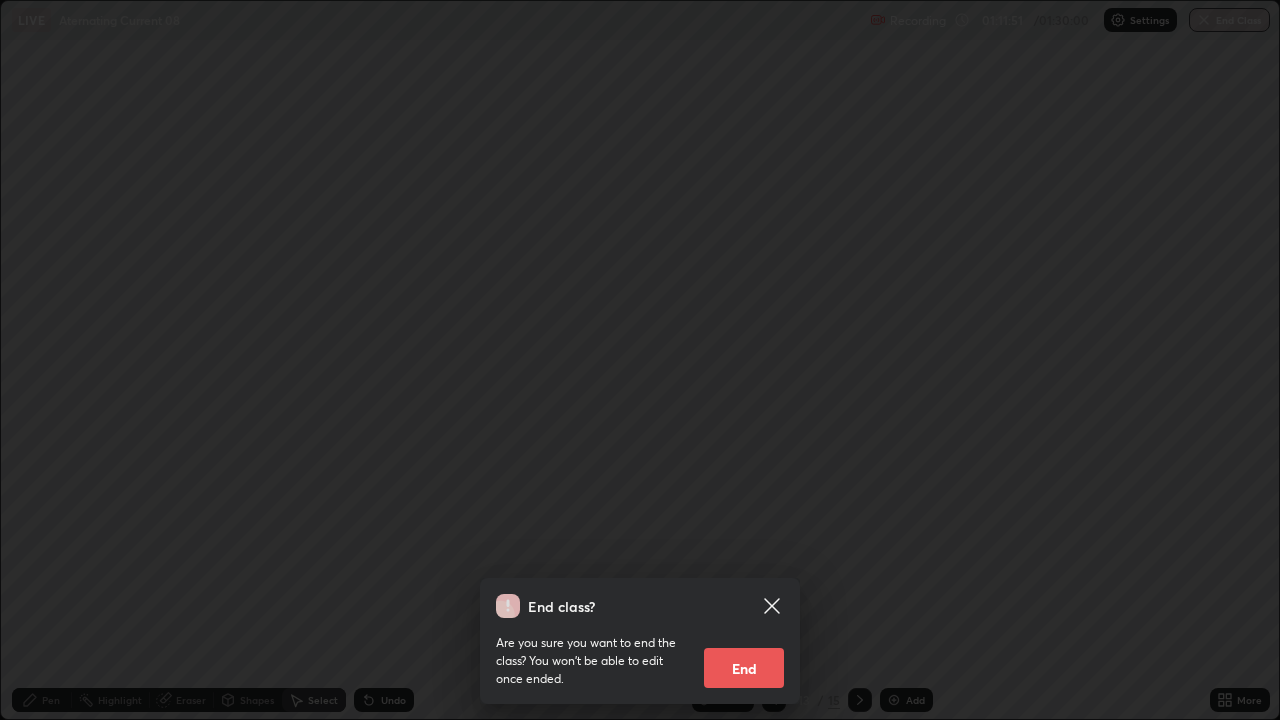 click on "End" at bounding box center (744, 668) 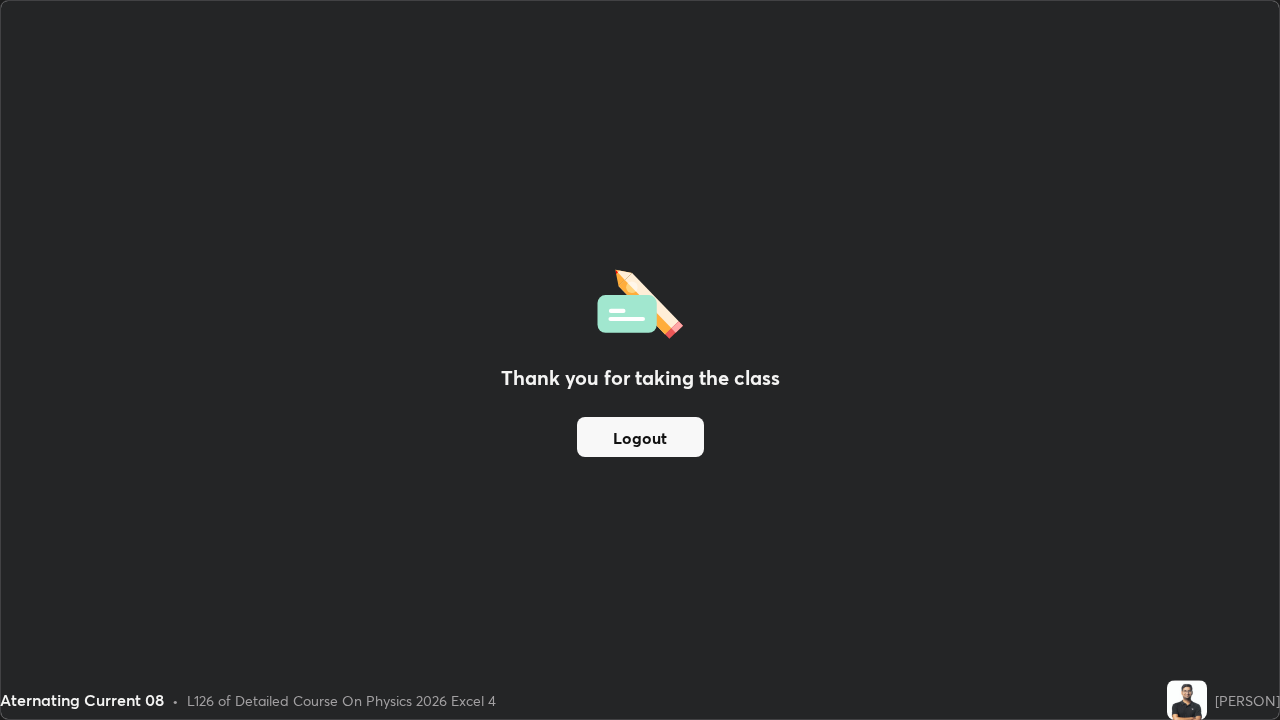 click on "Logout" at bounding box center [640, 437] 